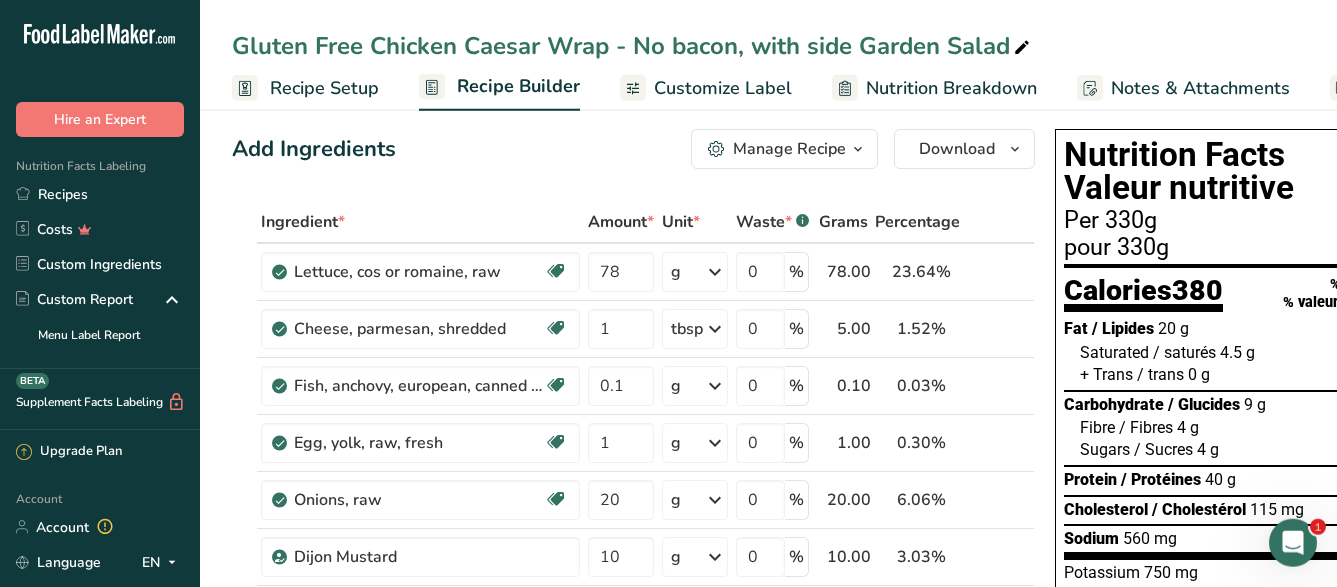 scroll, scrollTop: 0, scrollLeft: 0, axis: both 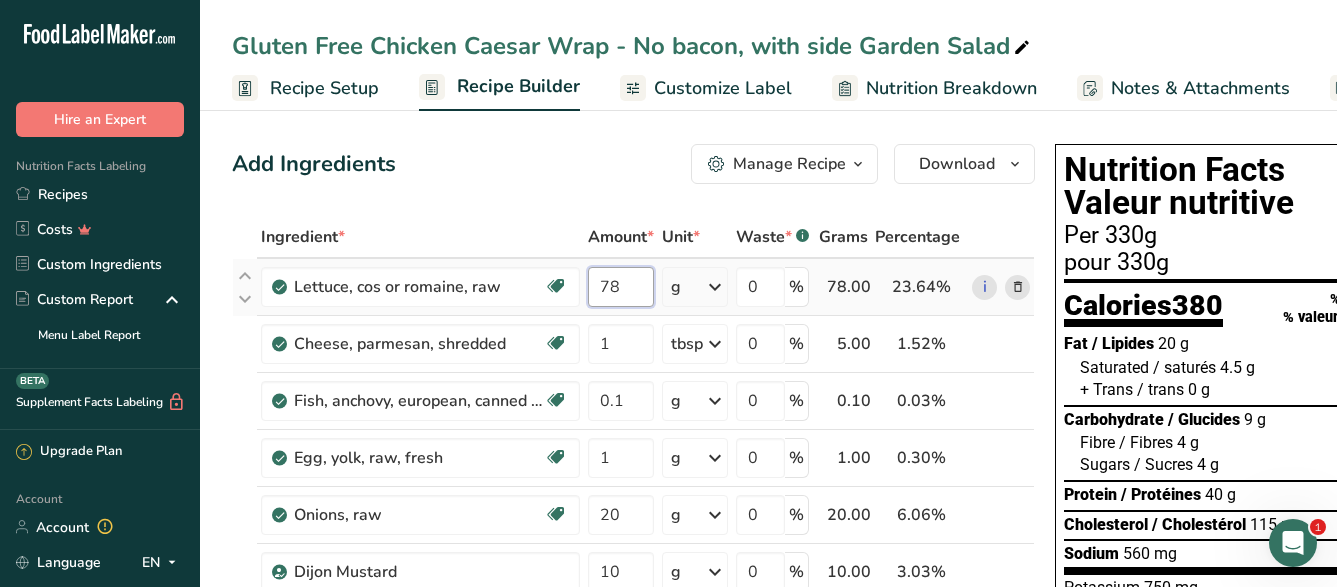 drag, startPoint x: 620, startPoint y: 286, endPoint x: 584, endPoint y: 284, distance: 36.05551 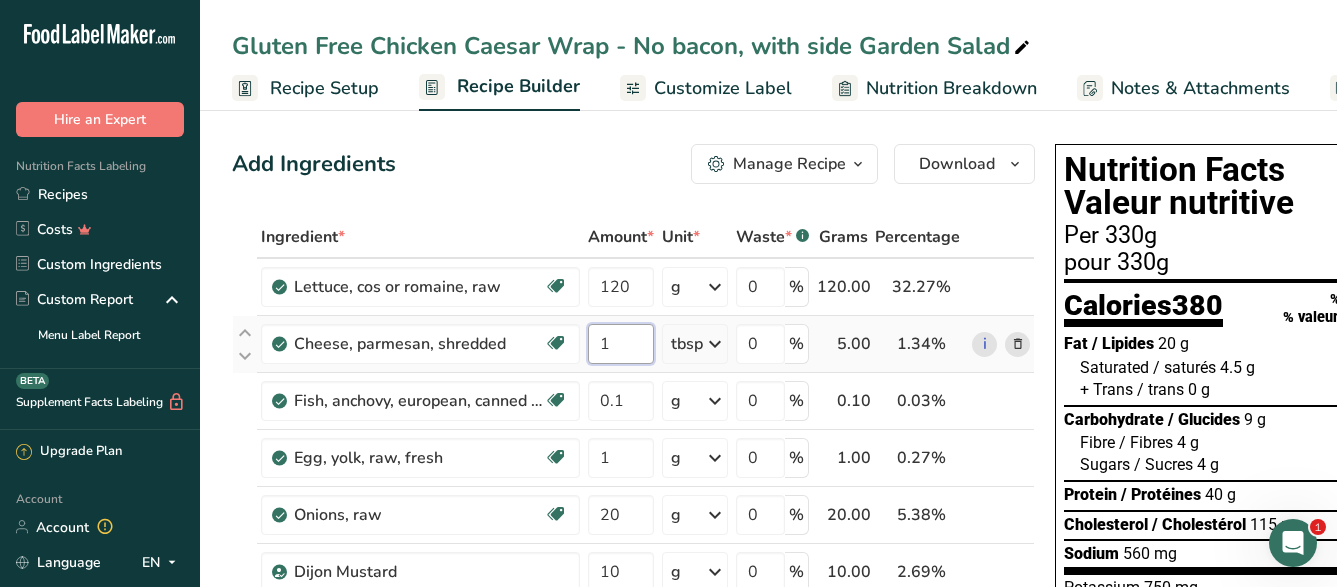 click on "1" at bounding box center [621, 344] 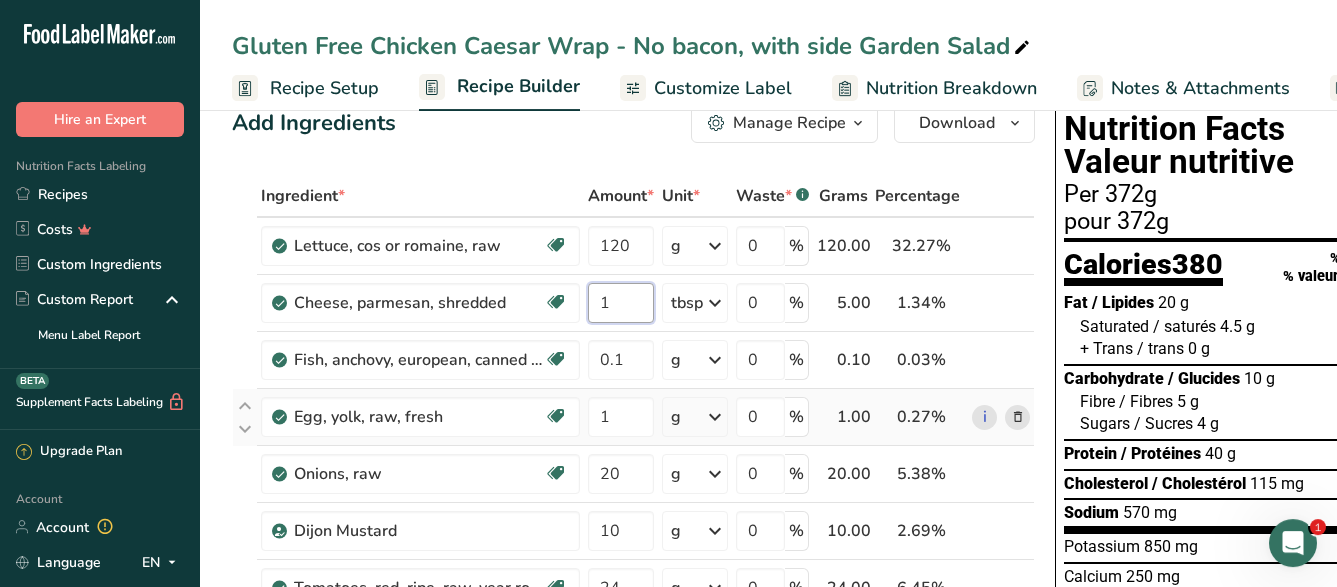 scroll, scrollTop: 0, scrollLeft: 0, axis: both 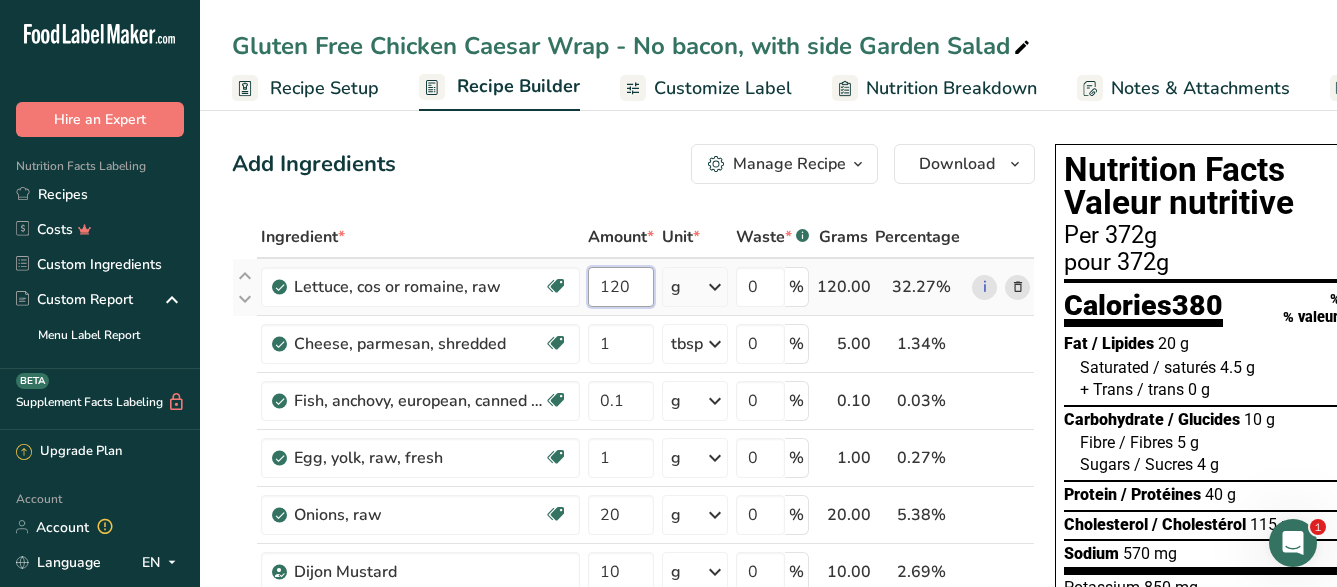 click on "120" at bounding box center [621, 287] 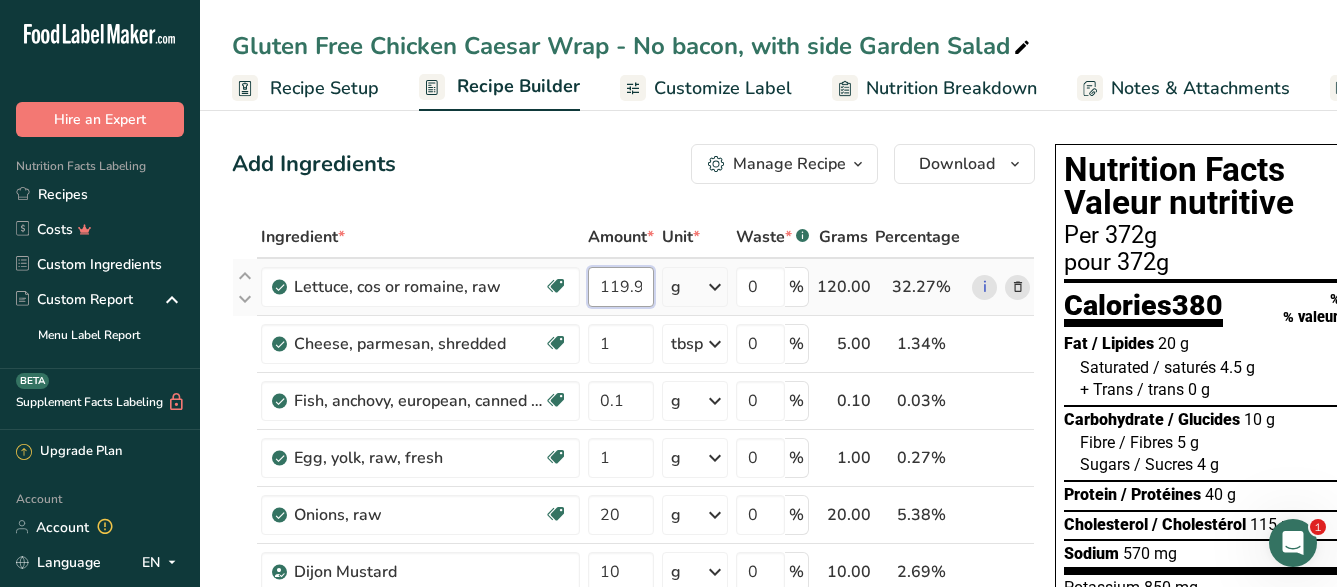 type on "119.999998" 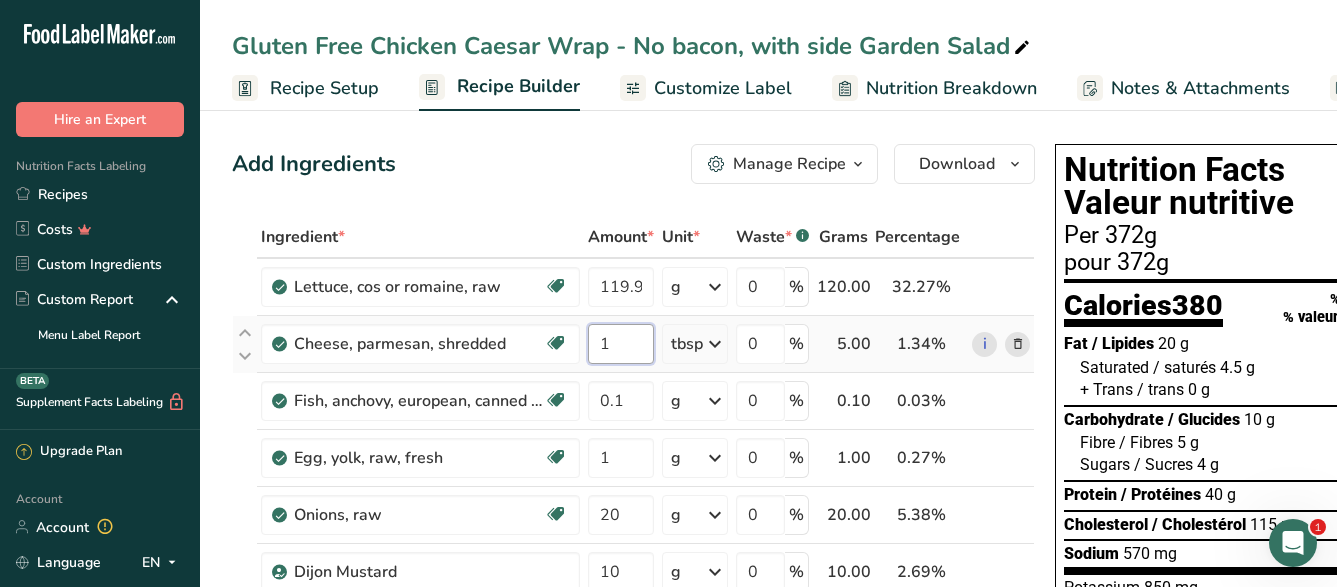 click on "1" at bounding box center [621, 344] 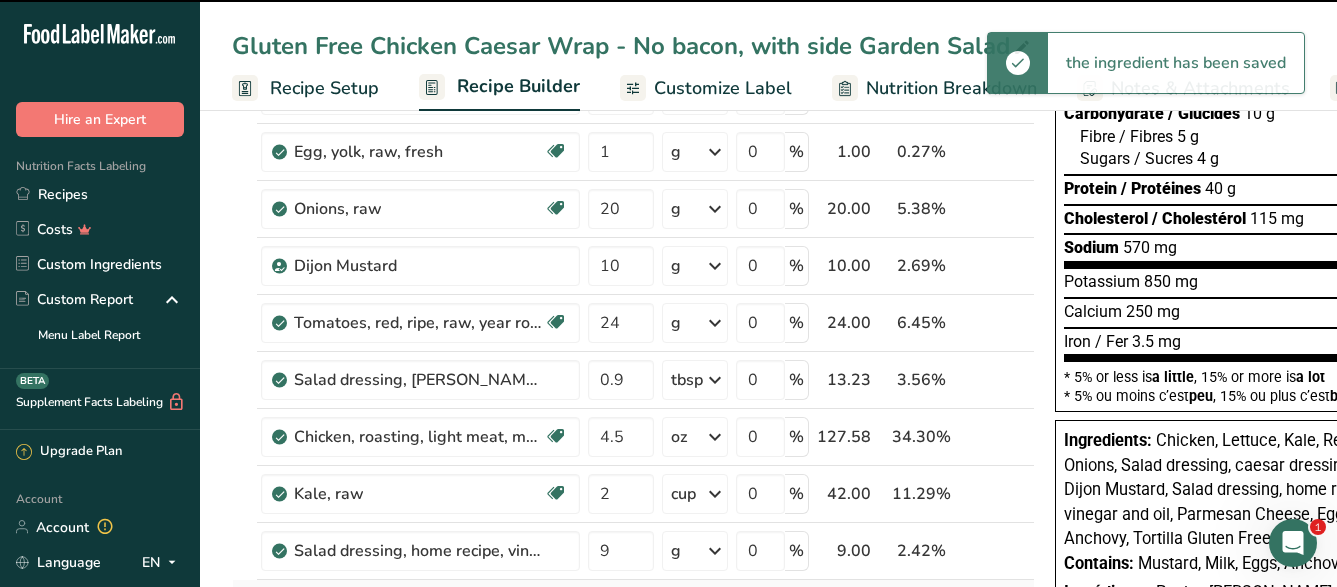scroll, scrollTop: 408, scrollLeft: 0, axis: vertical 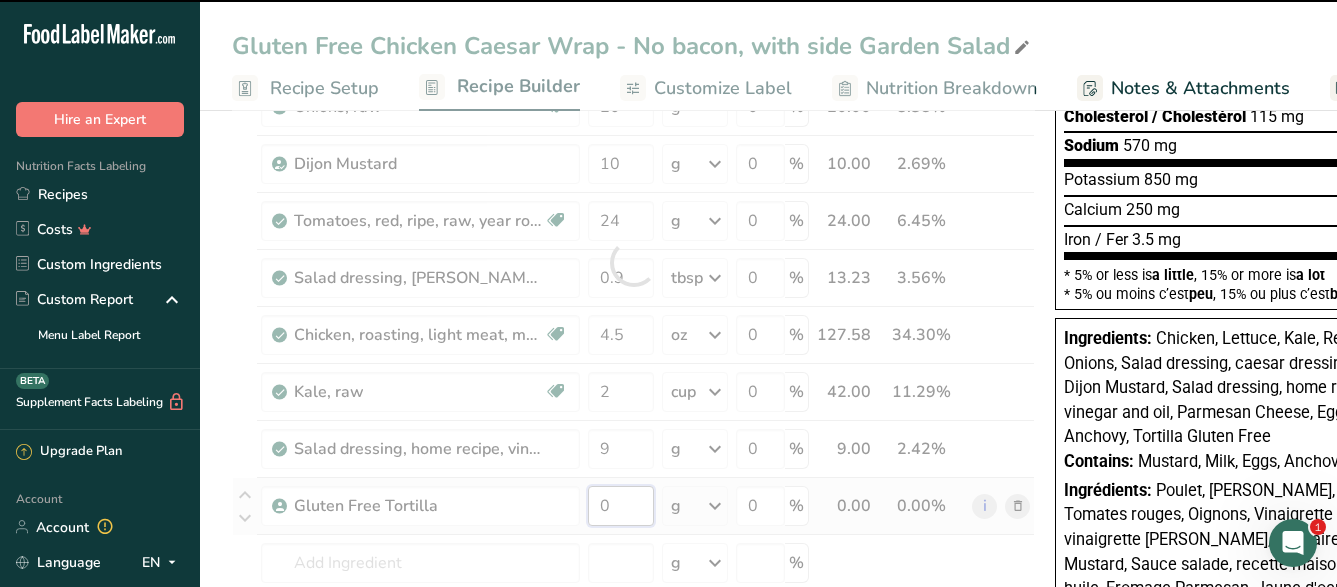 drag, startPoint x: 616, startPoint y: 504, endPoint x: 594, endPoint y: 507, distance: 22.203604 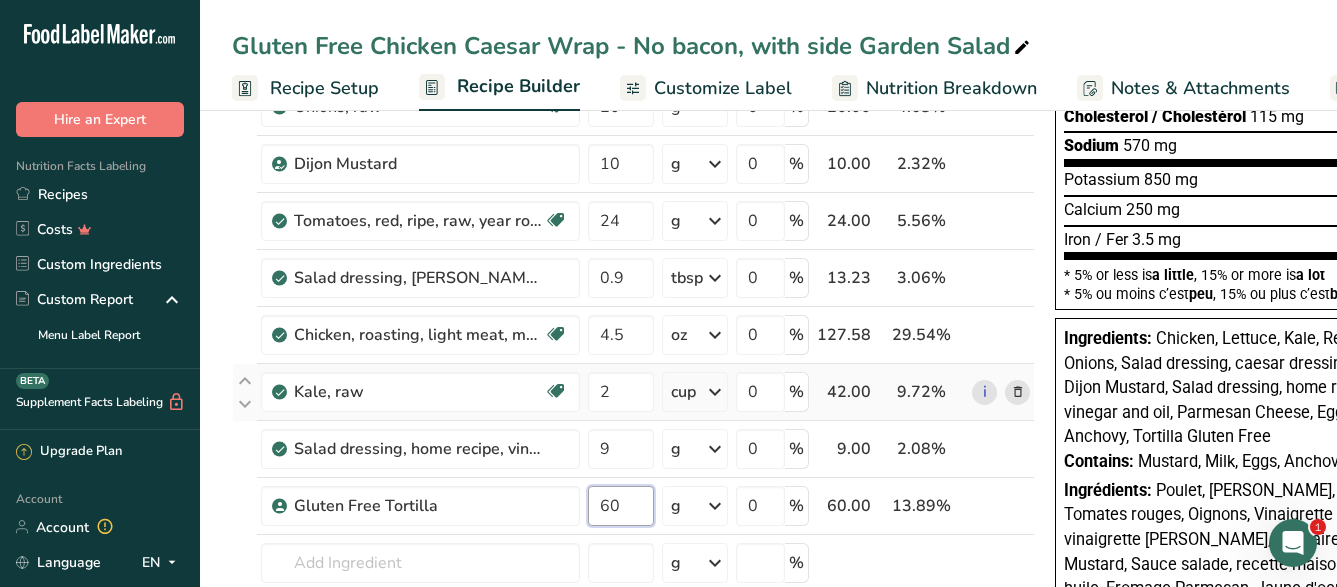 type on "60" 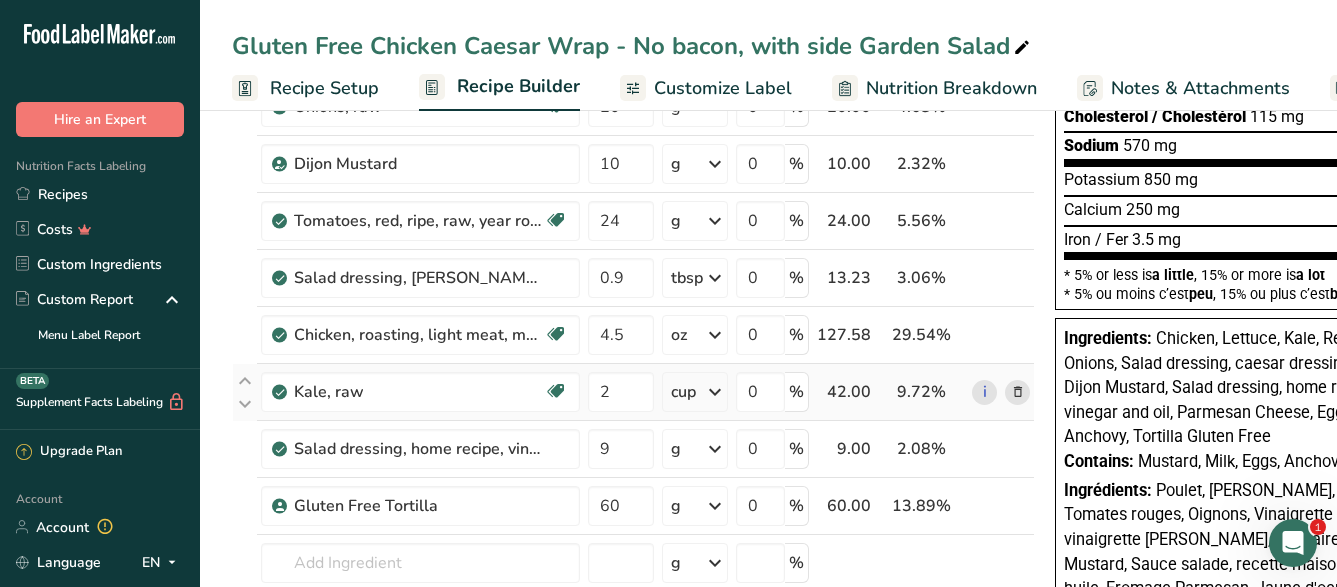 click on "Ingredient *
Amount *
Unit *
Waste *   .a-a{fill:#347362;}.b-a{fill:#fff;}          Grams
Percentage
[GEOGRAPHIC_DATA], cos or romaine, raw
Dairy free
Gluten free
Vegan
Vegetarian
Soy free
119.999998
g
Portions
1 cup shredded
1 leaf inner
1 leaf outer
See more
Weight Units
g
kg
mg
See more
Volume Units
l
Volume units require a density conversion. If you know your ingredient's density enter it below. Otherwise, click on "RIA" our AI Regulatory bot - she will be able to help you
lb/ft3
g/cm3
Confirm" at bounding box center [633, 262] 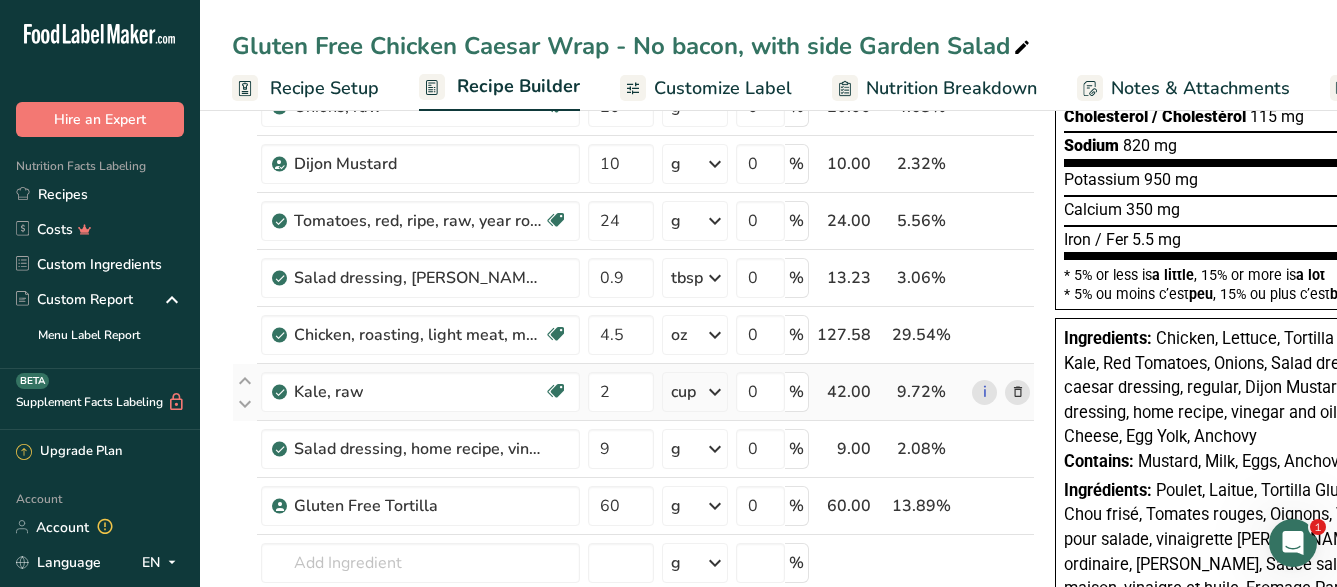 click at bounding box center (1018, 392) 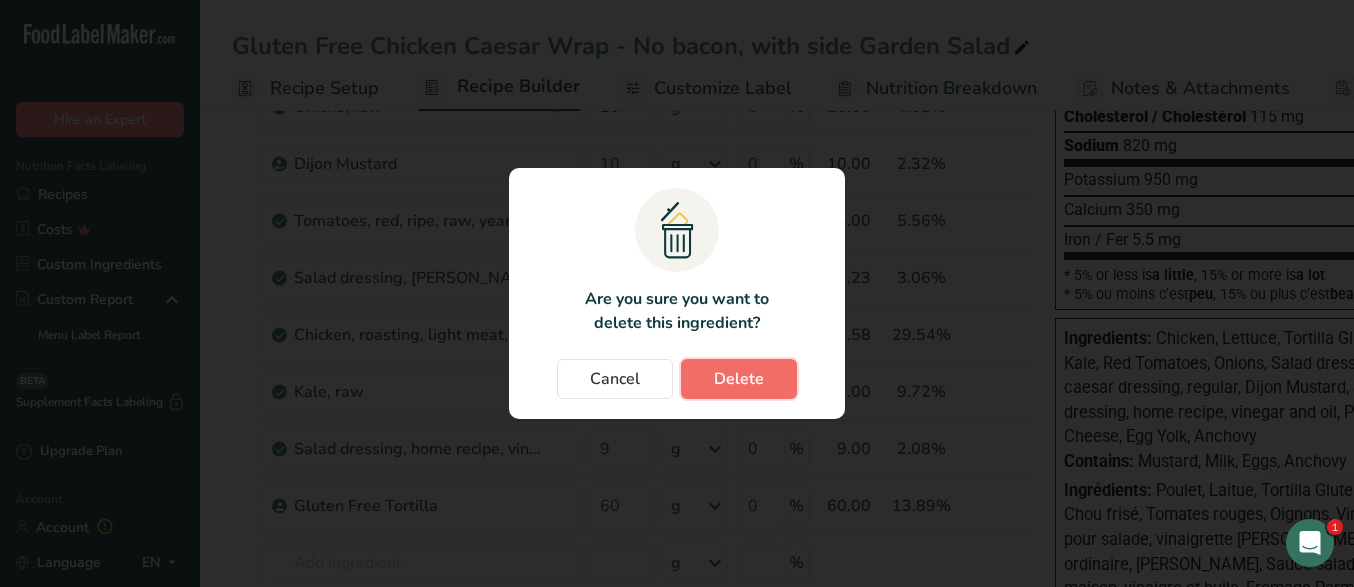 click on "Delete" at bounding box center (739, 379) 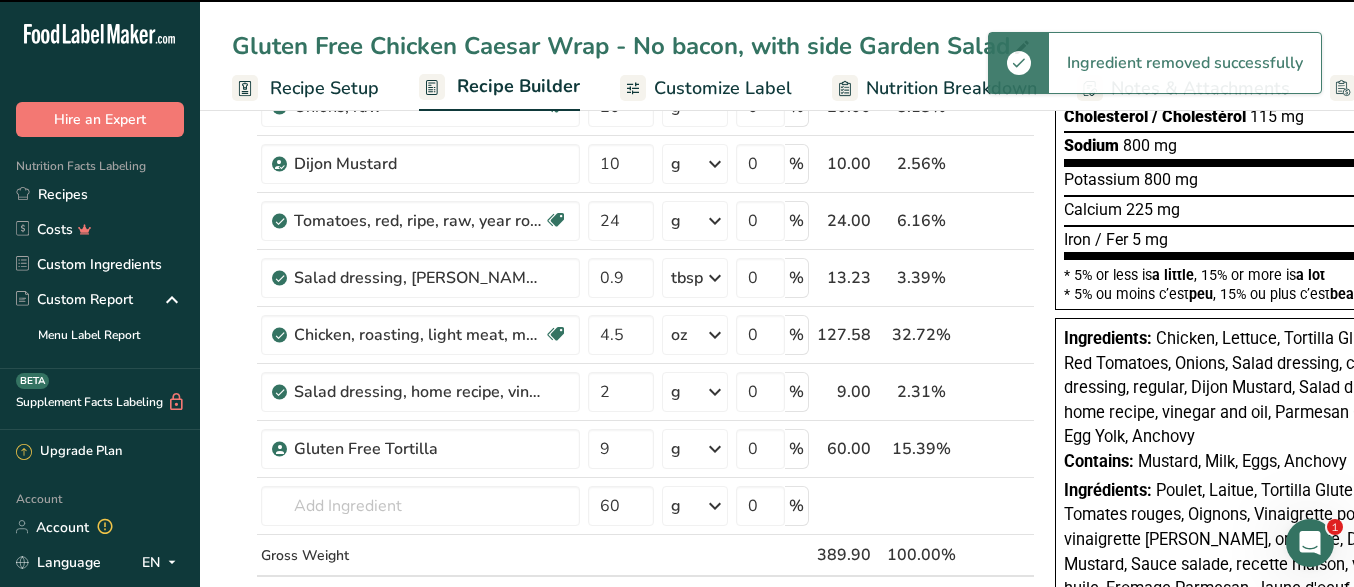type on "9" 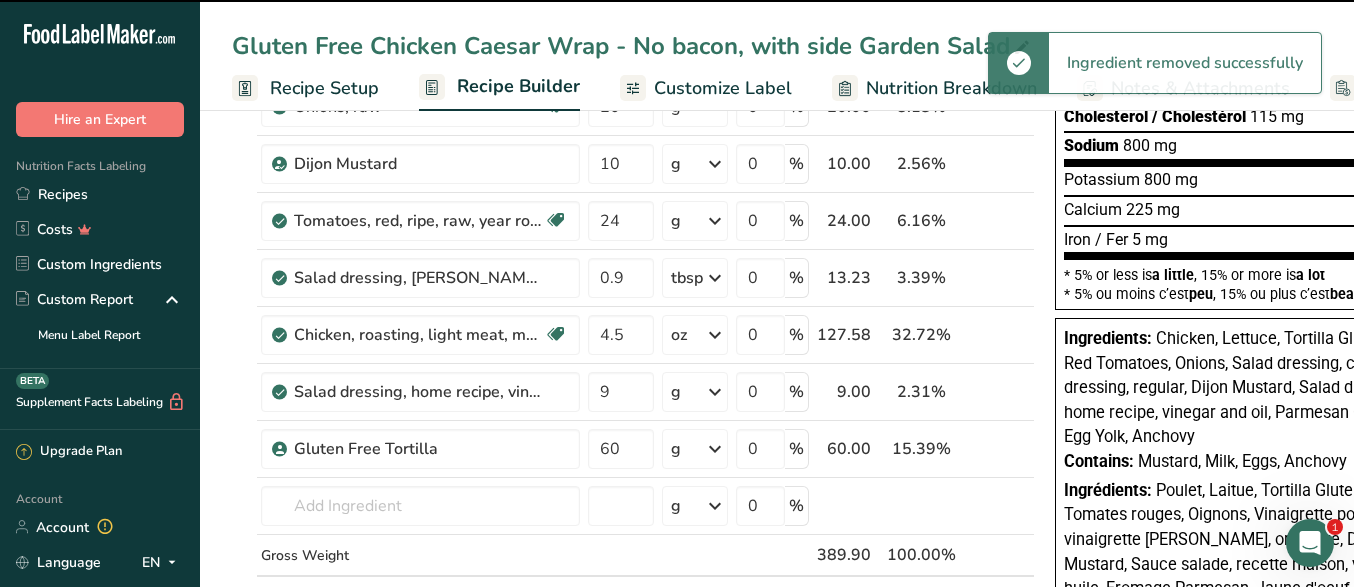 type 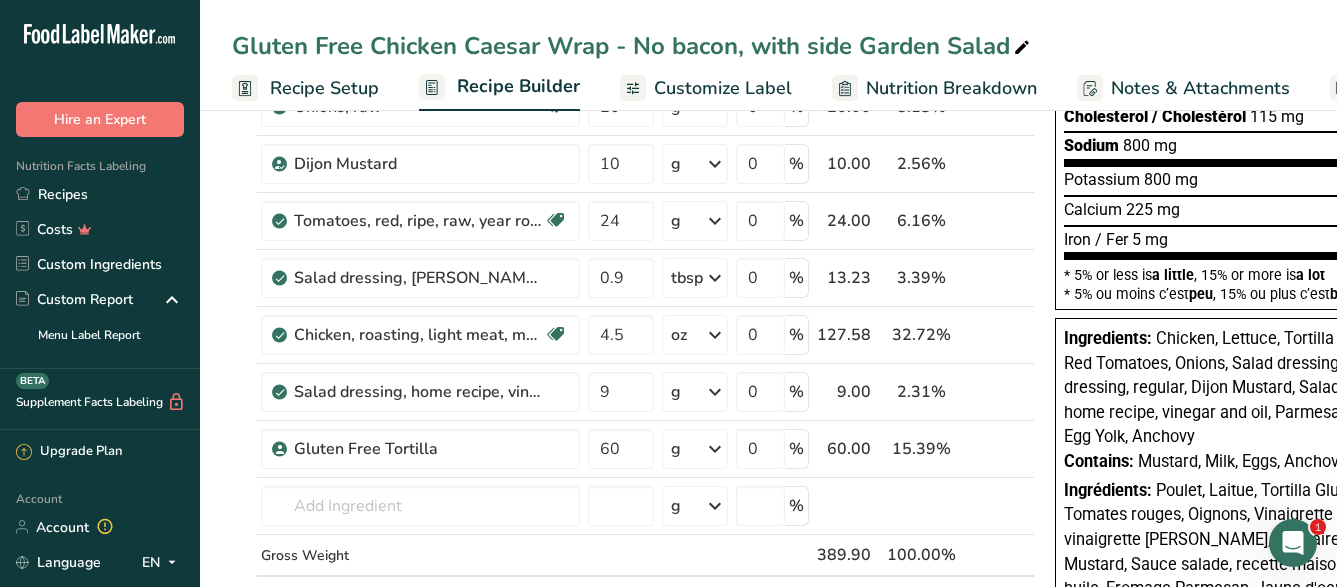 scroll, scrollTop: 0, scrollLeft: 0, axis: both 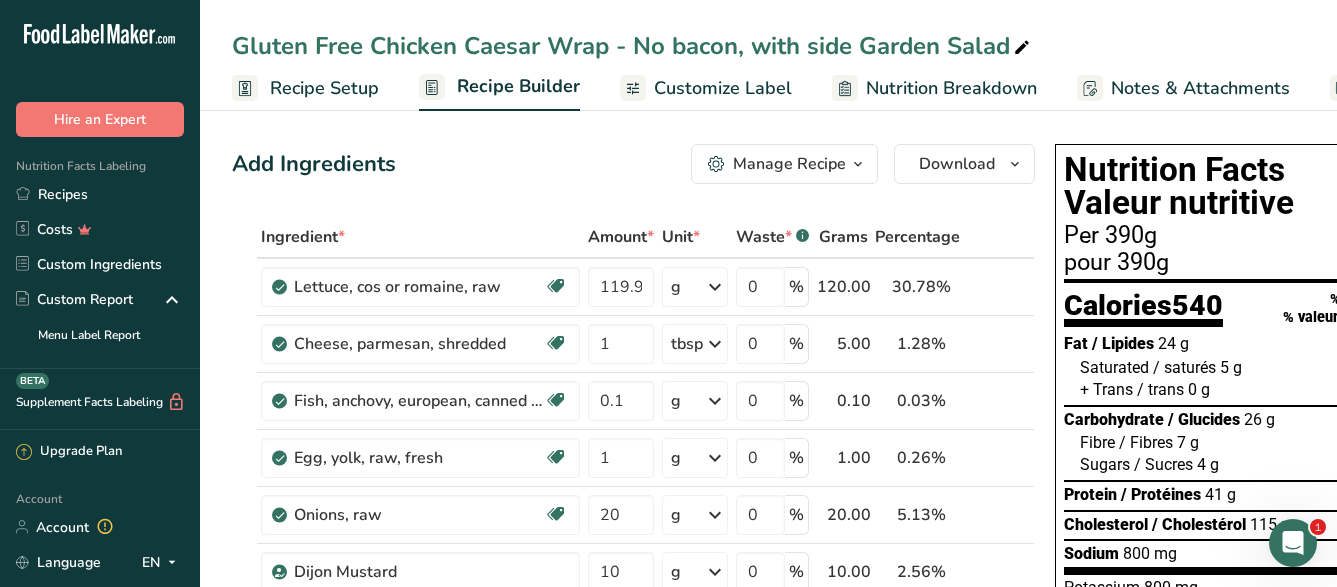 click on "Customize Label" at bounding box center (723, 88) 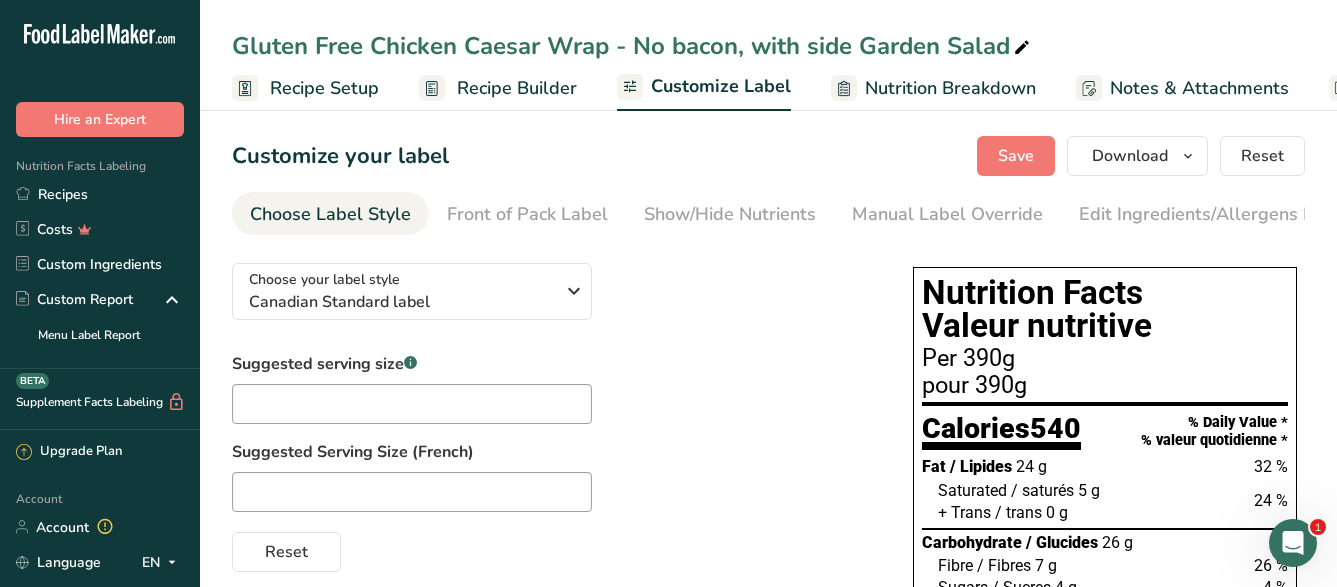 scroll, scrollTop: 0, scrollLeft: 203, axis: horizontal 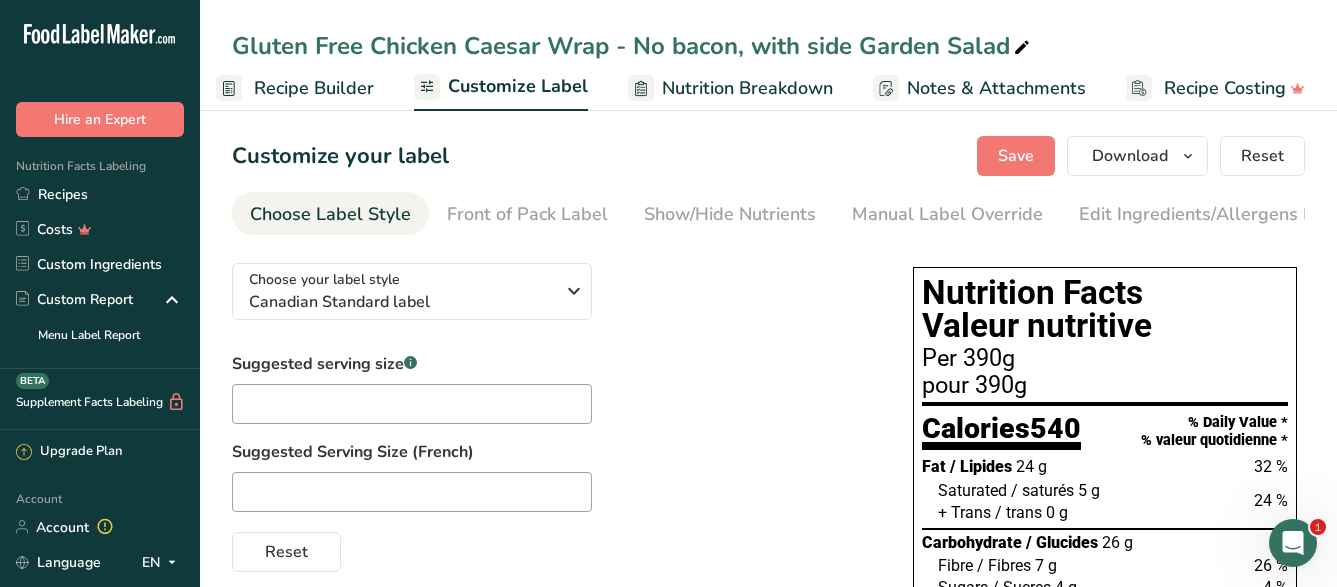 click at bounding box center [1022, 48] 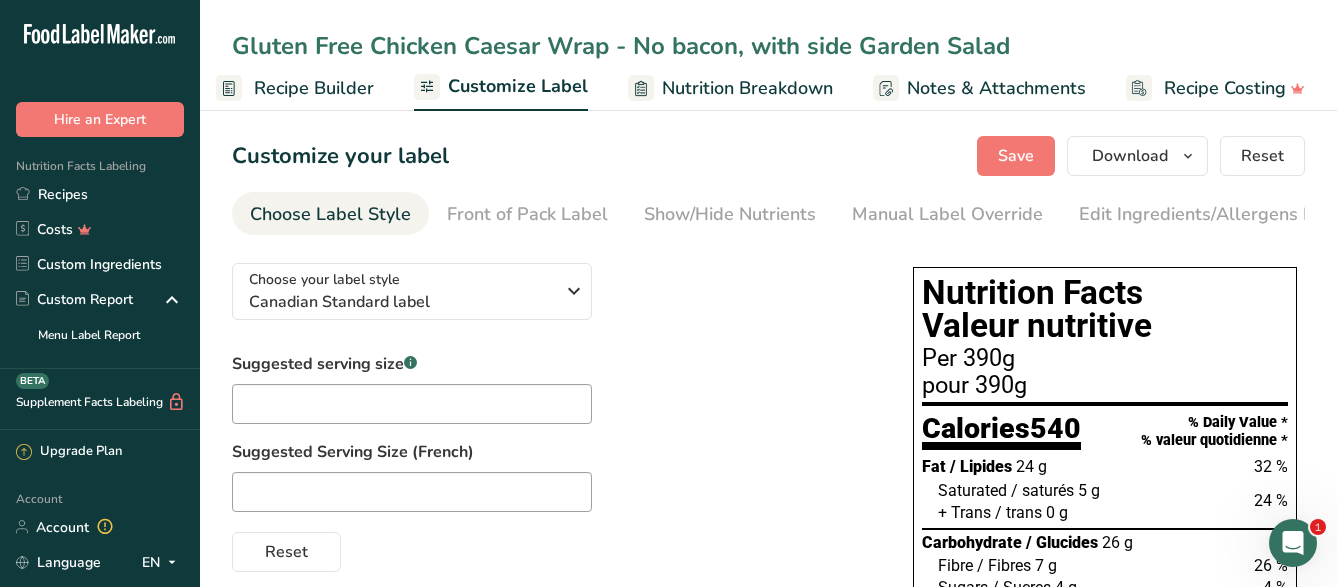 click on "Choose your label style
Canadian Standard label
USA (FDA)
Standard FDA label
Tabular FDA label
Linear FDA label
Simplified FDA label
Dual Column FDA label (Per Serving/Per Container)
Dual Column FDA label (As Sold/As Prepared)
Aggregate Standard FDA label
Standard FDA label with Micronutrients listed side-by-side
[GEOGRAPHIC_DATA] (FSA)
UK Mandatory Label "Back of Pack"
UK Traffic Light Label  "Front of Pack"
Canadian (CFIA)
Canadian Standard label
Canadian Dual Column label" at bounding box center (552, 409) 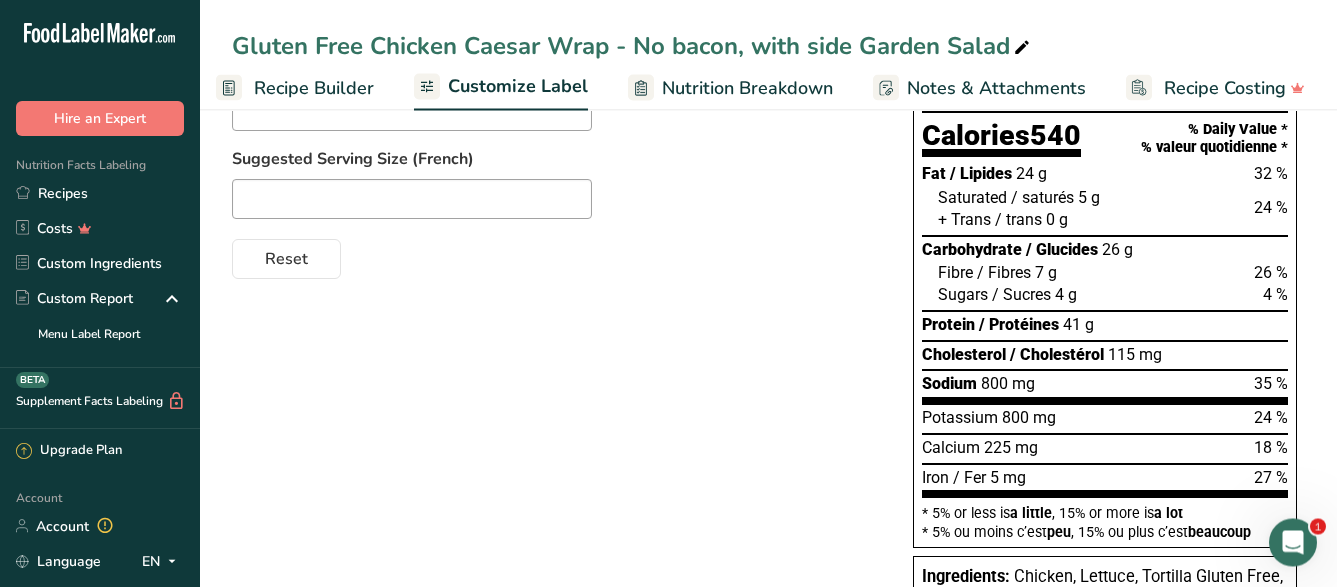scroll, scrollTop: 0, scrollLeft: 0, axis: both 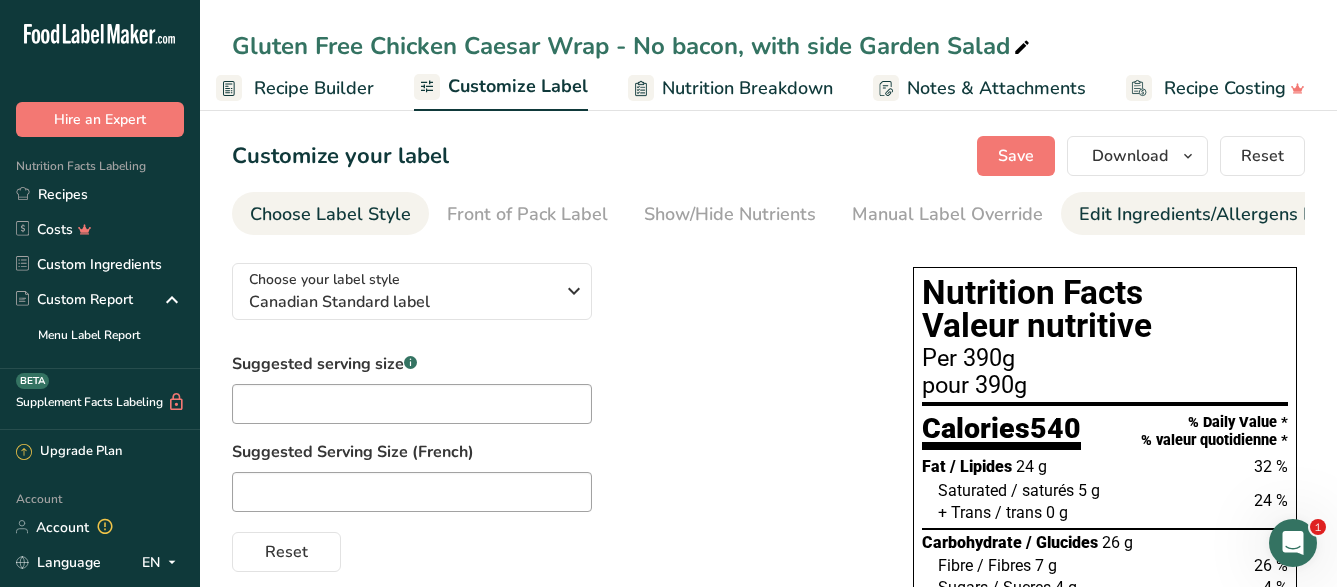 click on "Edit Ingredients/Allergens List" at bounding box center [1206, 214] 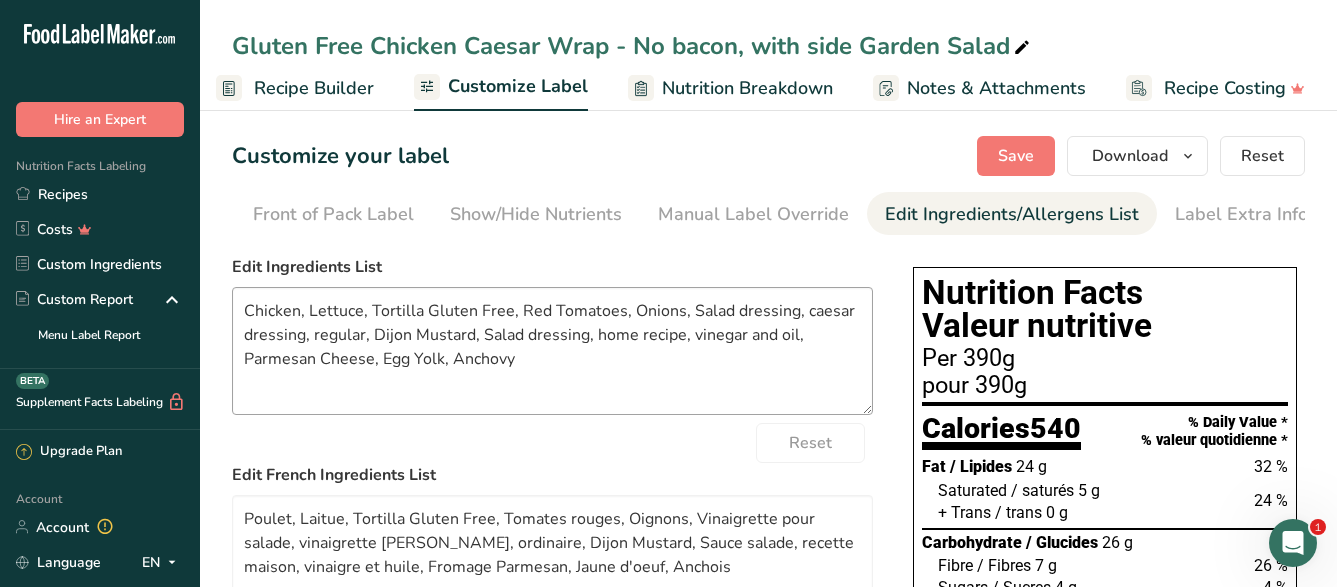 scroll, scrollTop: 0, scrollLeft: 195, axis: horizontal 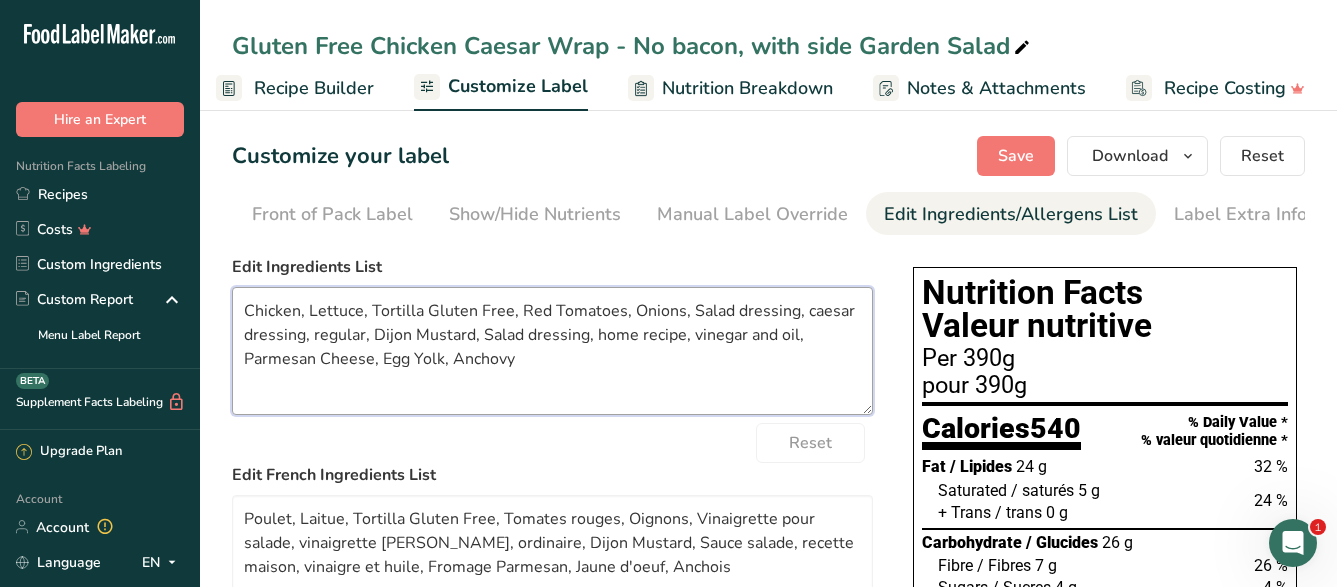 drag, startPoint x: 561, startPoint y: 374, endPoint x: 175, endPoint y: 280, distance: 397.28076 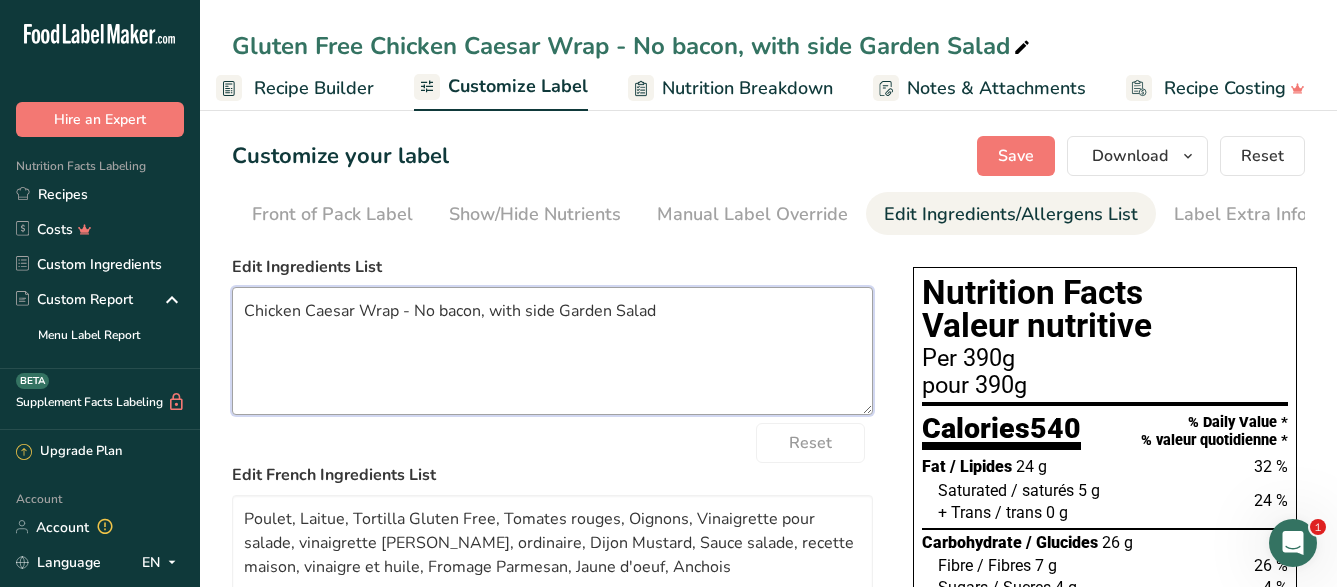 drag, startPoint x: 669, startPoint y: 331, endPoint x: 198, endPoint y: 299, distance: 472.0858 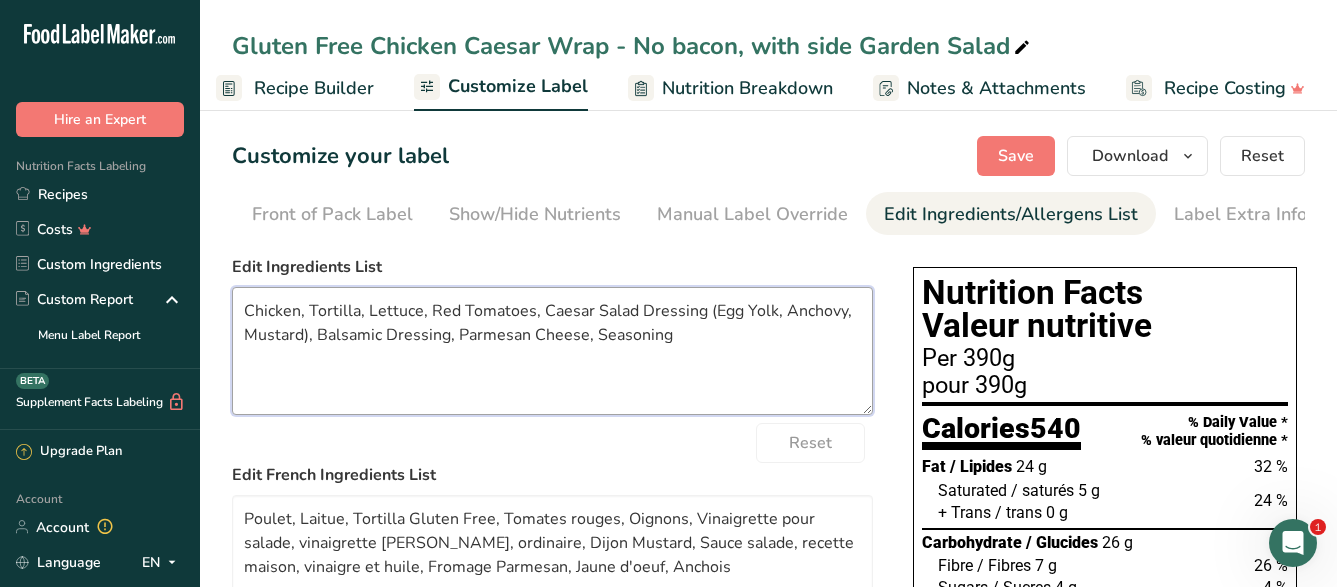 click on "Chicken, Tortilla, Lettuce, Red Tomatoes, Caesar Salad Dressing (Egg Yolk, Anchovy, Mustard), Balsamic Dressing, Parmesan Cheese, Seasoning" at bounding box center [552, 351] 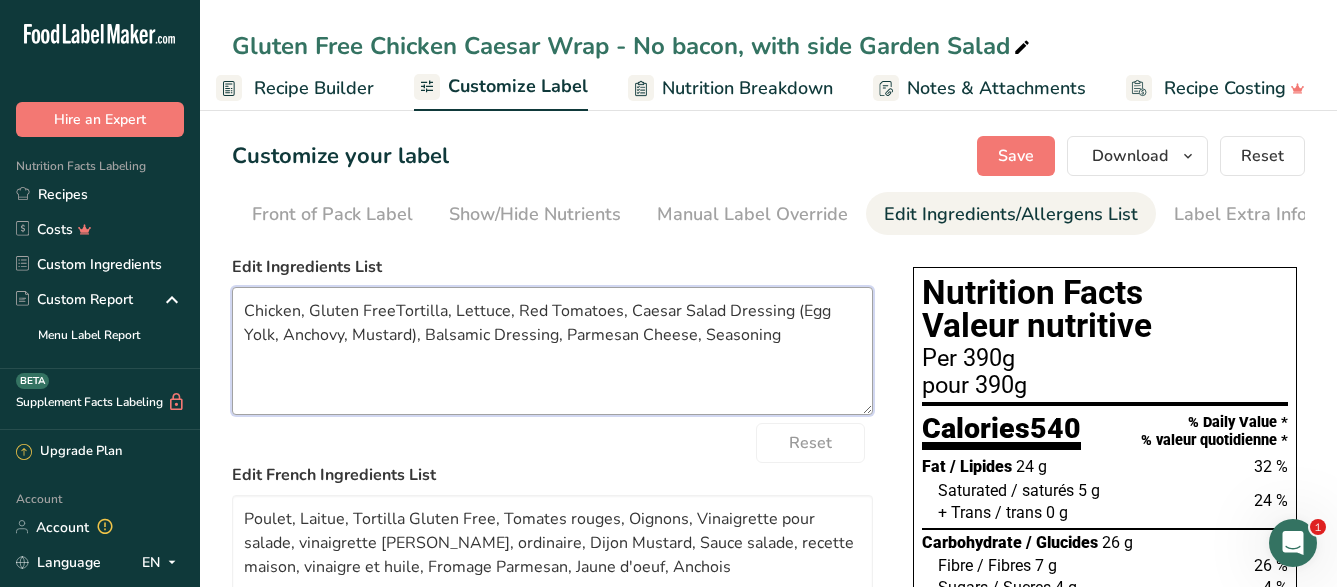 scroll, scrollTop: 183, scrollLeft: 0, axis: vertical 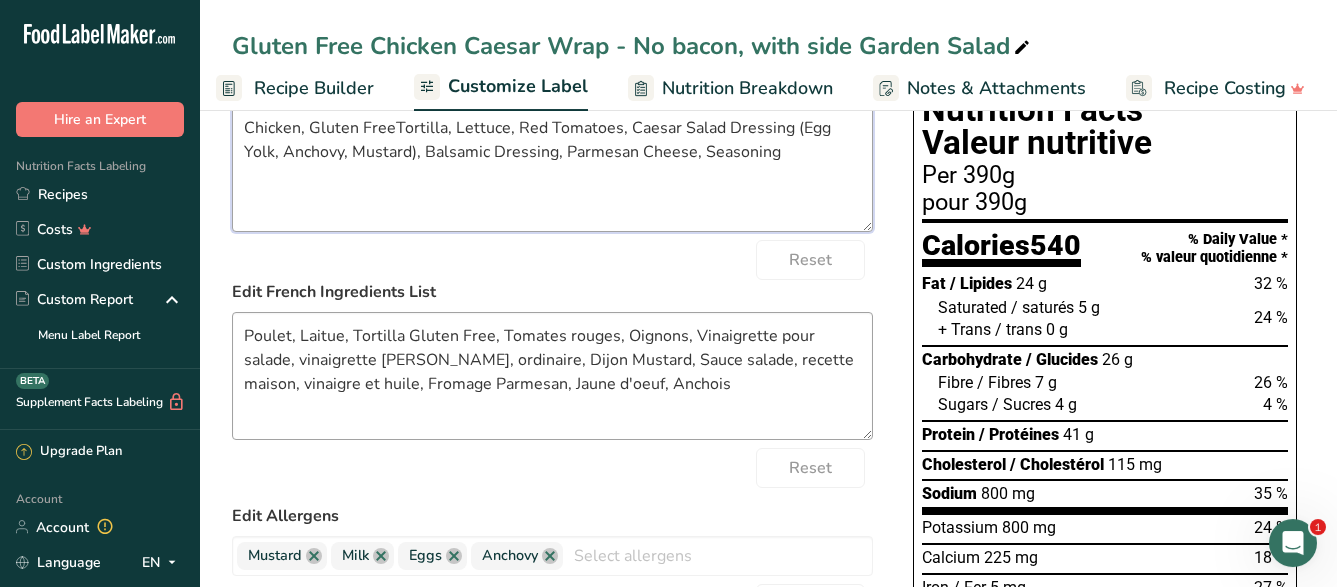 type on "Chicken, Gluten FreeTortilla, Lettuce, Red Tomatoes, Caesar Salad Dressing (Egg Yolk, Anchovy, Mustard), Balsamic Dressing, Parmesan Cheese, Seasoning" 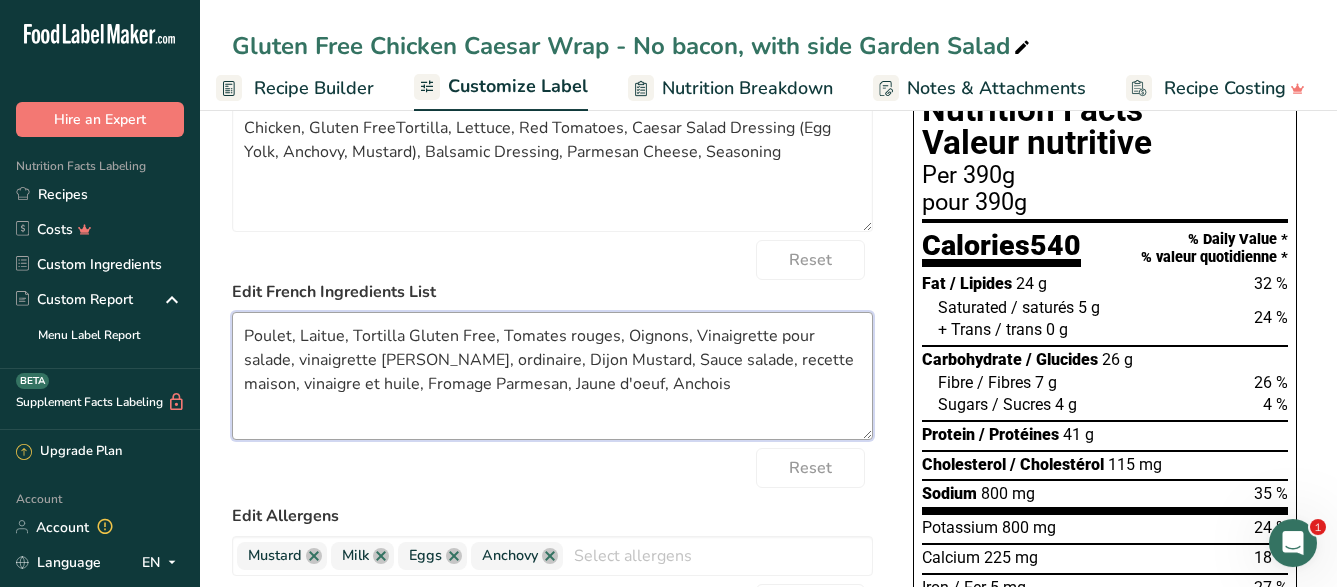 scroll, scrollTop: 204, scrollLeft: 0, axis: vertical 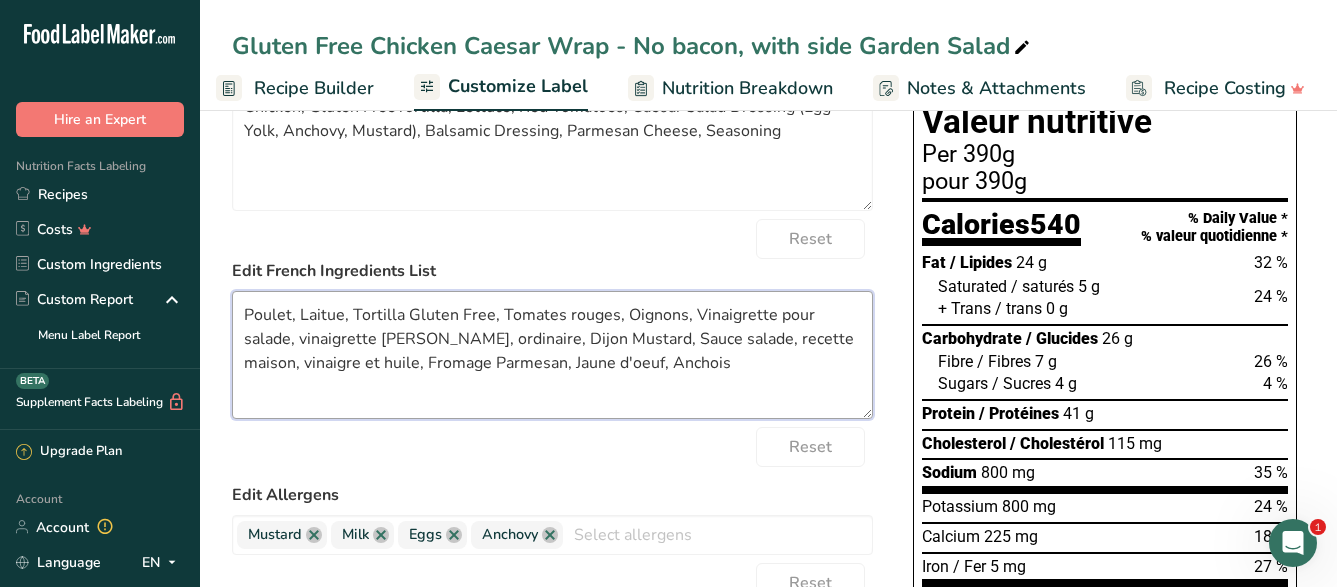 click on "Poulet, Laitue, Tortilla Gluten Free, Tomates rouges, Oignons, Vinaigrette pour salade, vinaigrette [PERSON_NAME], ordinaire, Dijon Mustard, Sauce salade, recette maison, vinaigre et huile, Fromage Parmesan, Jaune d'oeuf, Anchois" at bounding box center (552, 355) 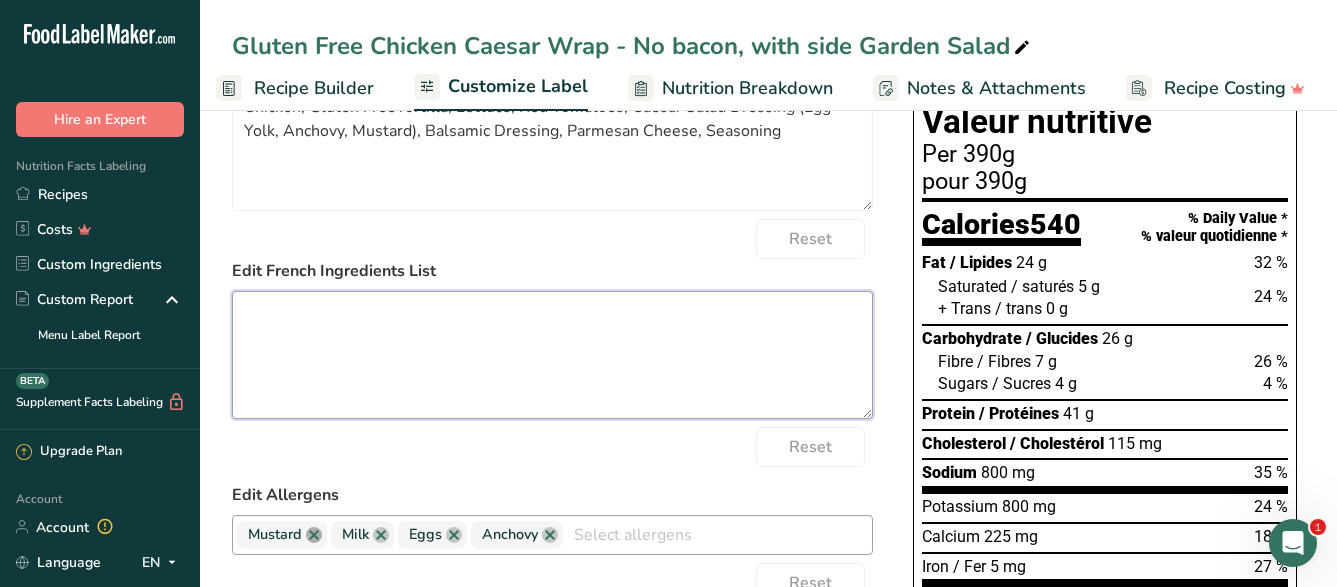 type 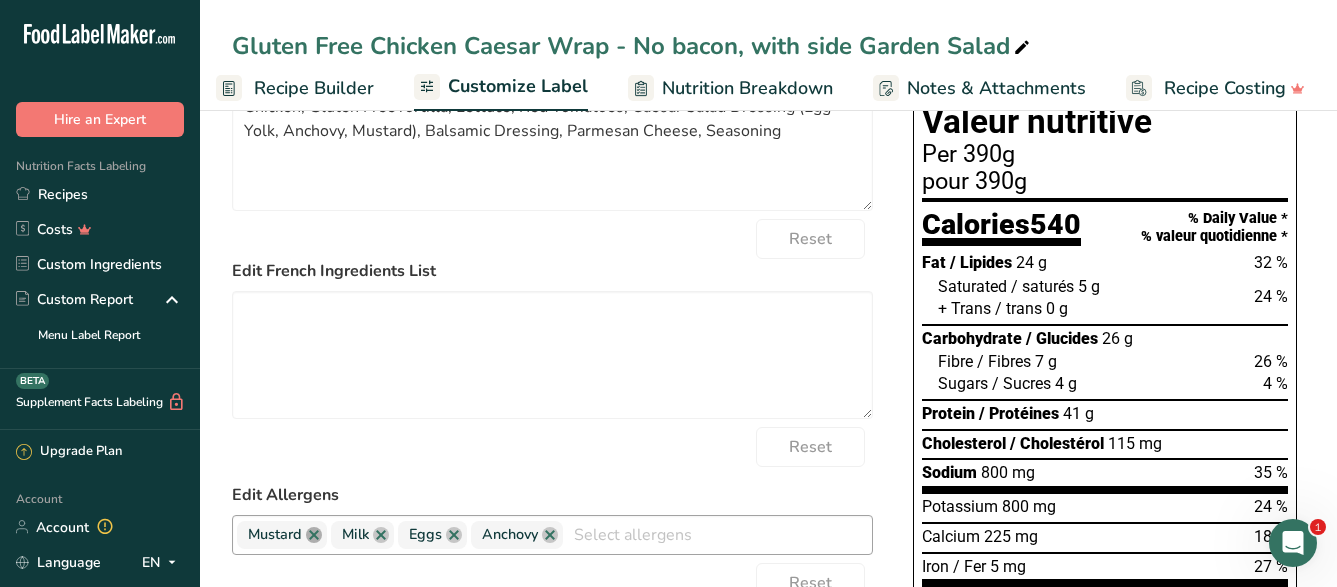 click at bounding box center (314, 535) 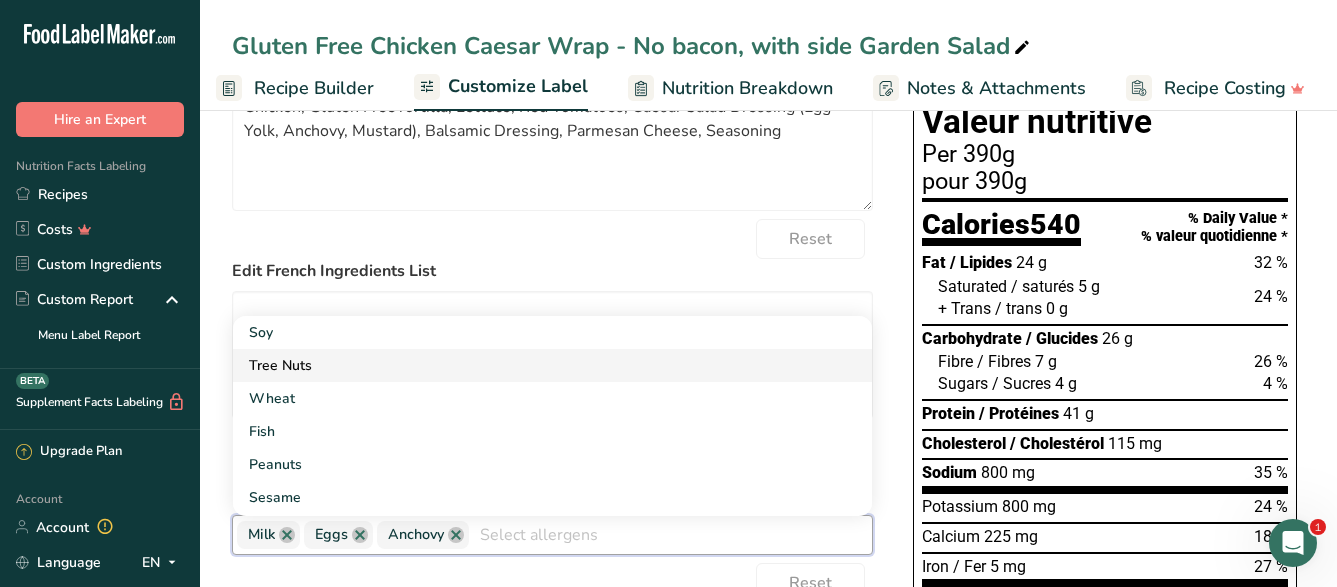 scroll, scrollTop: 0, scrollLeft: 0, axis: both 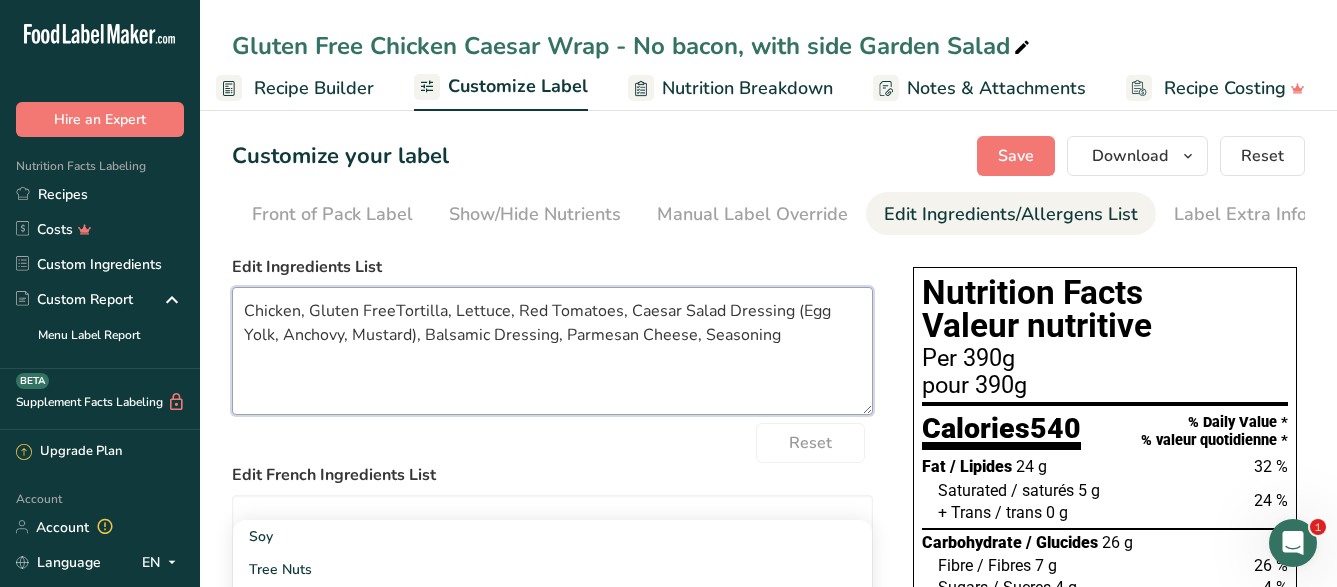 click on "Chicken, Gluten FreeTortilla, Lettuce, Red Tomatoes, Caesar Salad Dressing (Egg Yolk, Anchovy, Mustard), Balsamic Dressing, Parmesan Cheese, Seasoning" at bounding box center [552, 351] 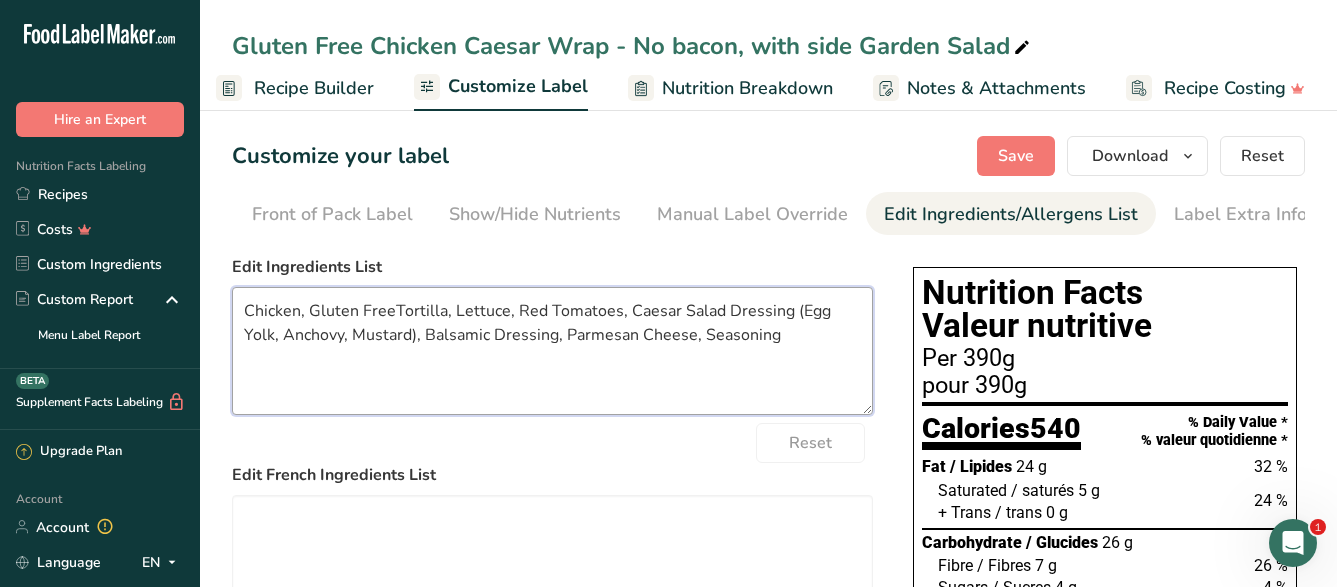 click on "Chicken, Gluten FreeTortilla, Lettuce, Red Tomatoes, Caesar Salad Dressing (Egg Yolk, Anchovy, Mustard), Balsamic Dressing, Parmesan Cheese, Seasoning" at bounding box center [552, 351] 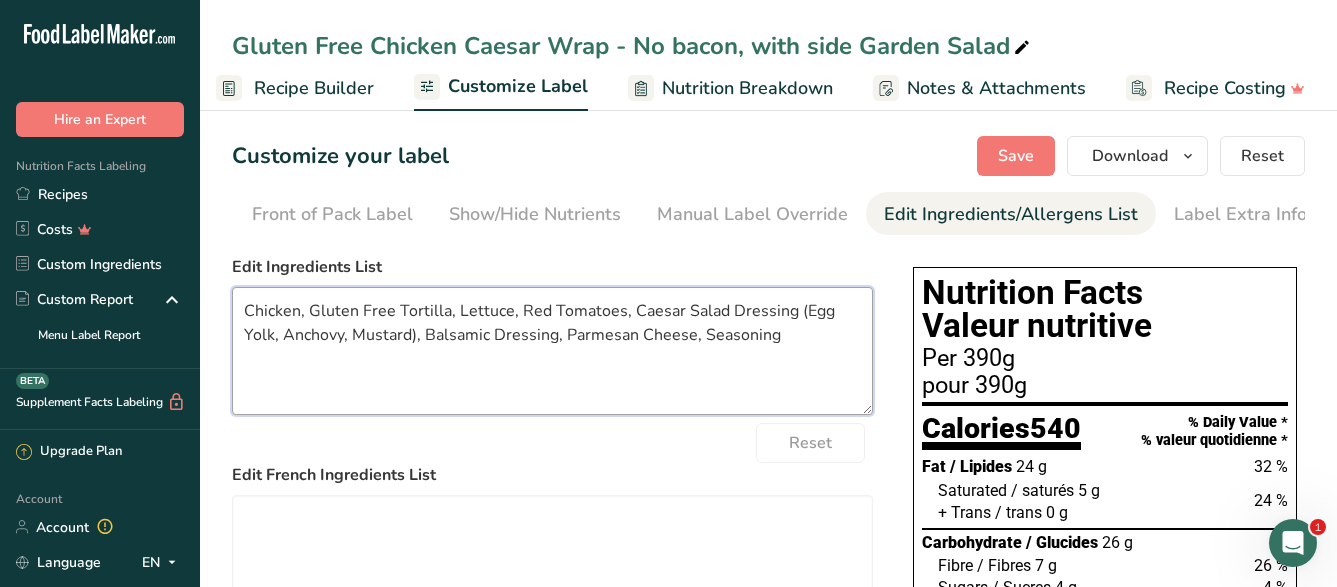 click on "Chicken, Gluten Free Tortilla, Lettuce, Red Tomatoes, Caesar Salad Dressing (Egg Yolk, Anchovy, Mustard), Balsamic Dressing, Parmesan Cheese, Seasoning" at bounding box center [552, 351] 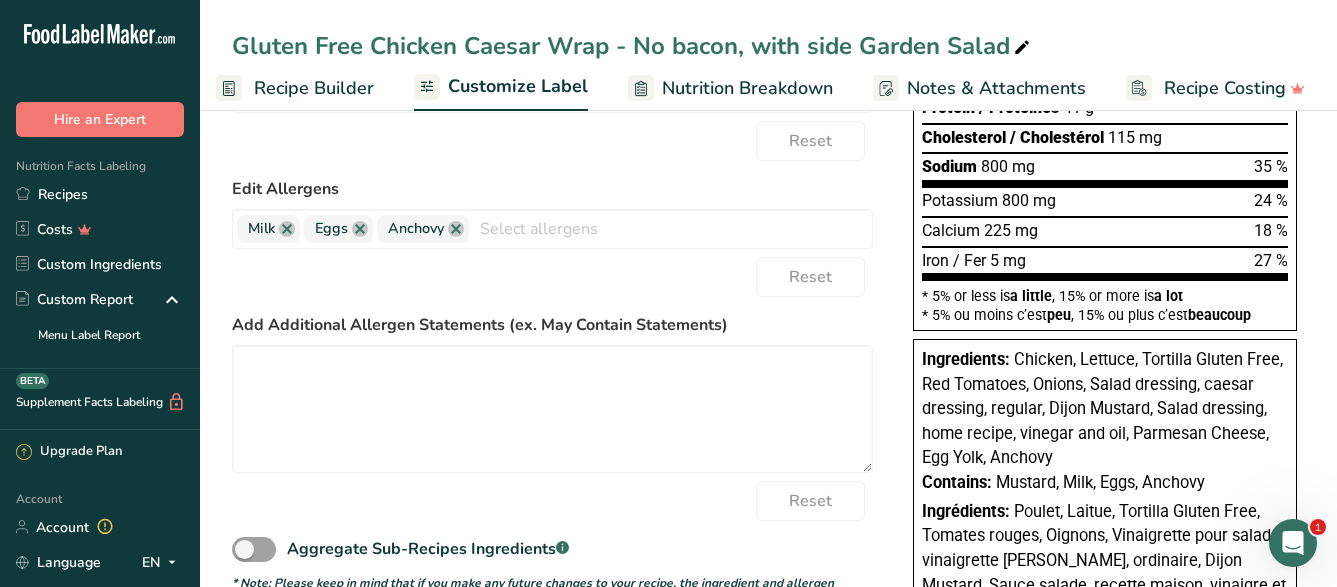 scroll, scrollTop: 0, scrollLeft: 0, axis: both 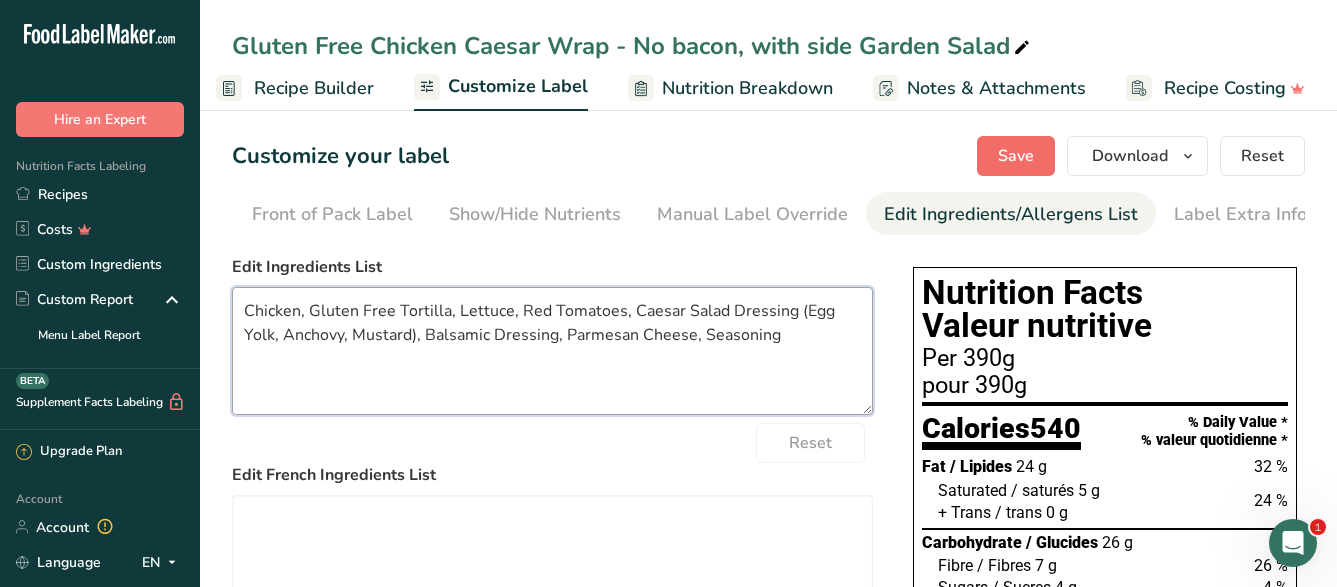 type on "Chicken, Gluten Free Tortilla, Lettuce, Red Tomatoes, Caesar Salad Dressing (Egg Yolk, Anchovy, Mustard), Balsamic Dressing, Parmesan Cheese, Seasoning" 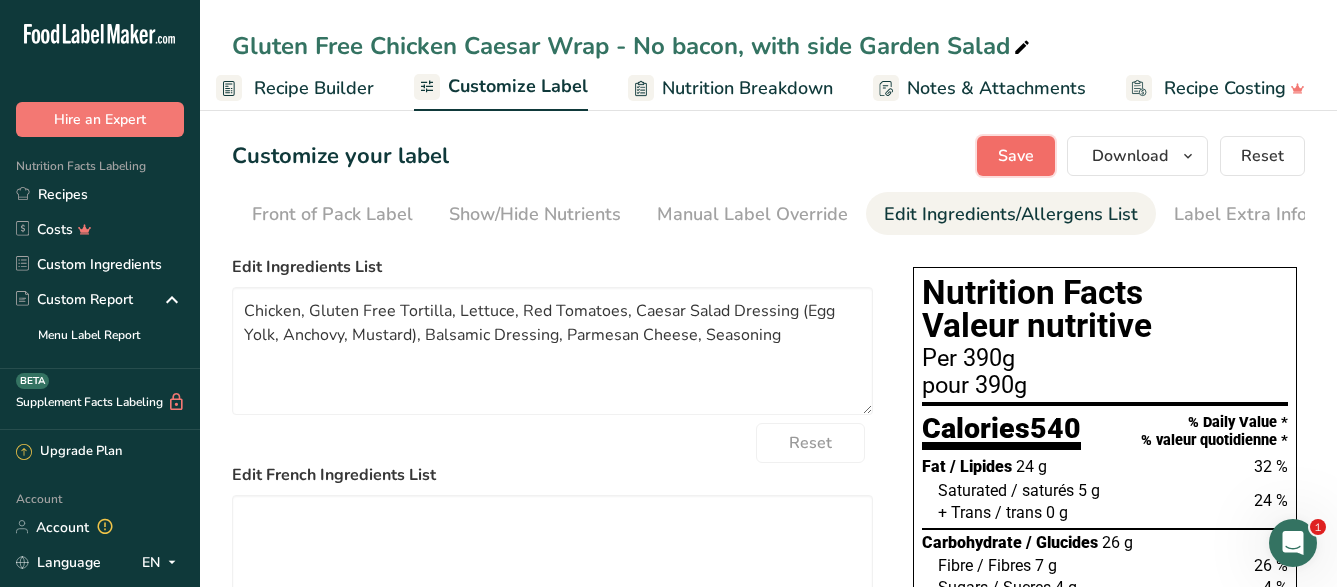 click on "Save" at bounding box center (1016, 156) 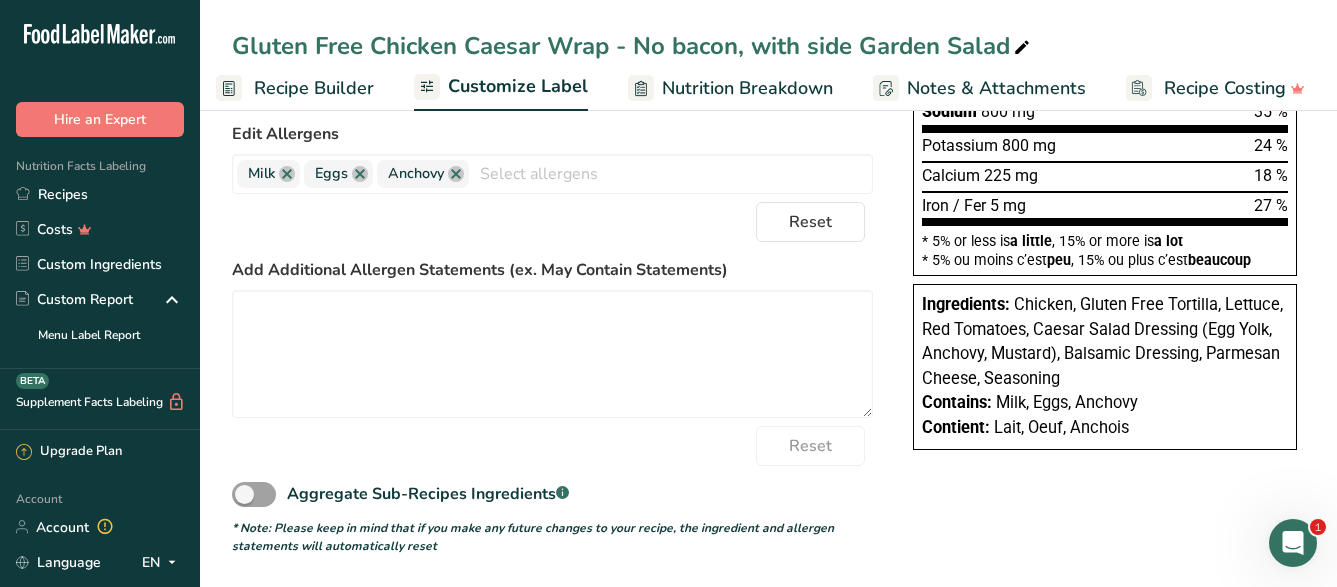 scroll, scrollTop: 0, scrollLeft: 0, axis: both 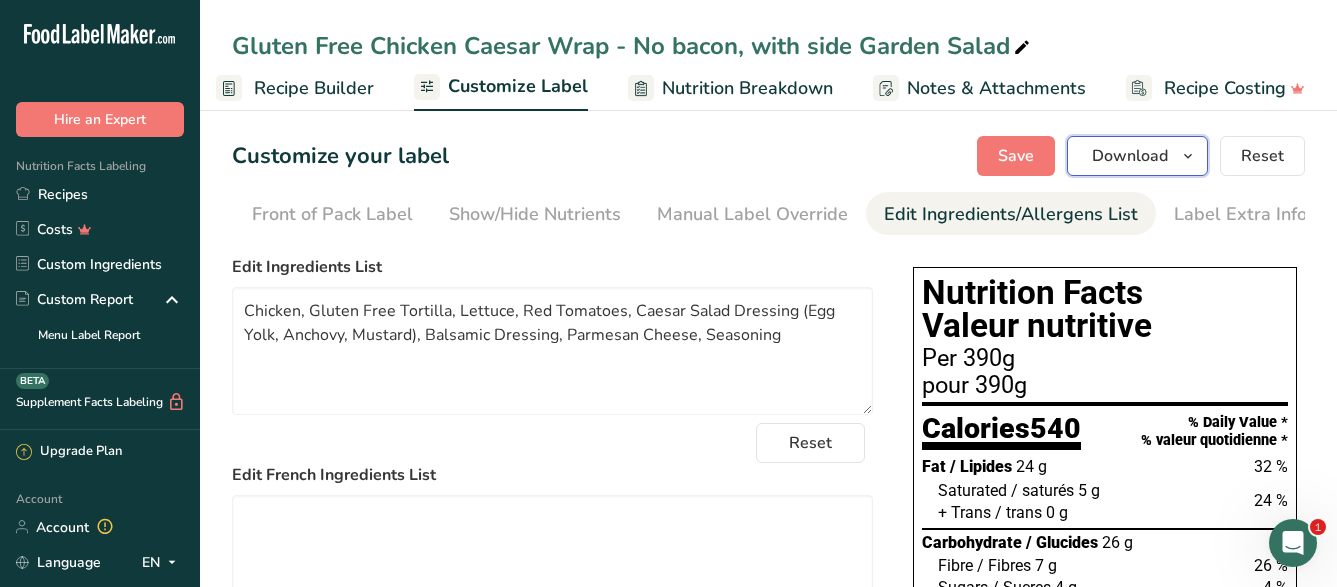 click on "Download" at bounding box center [1130, 156] 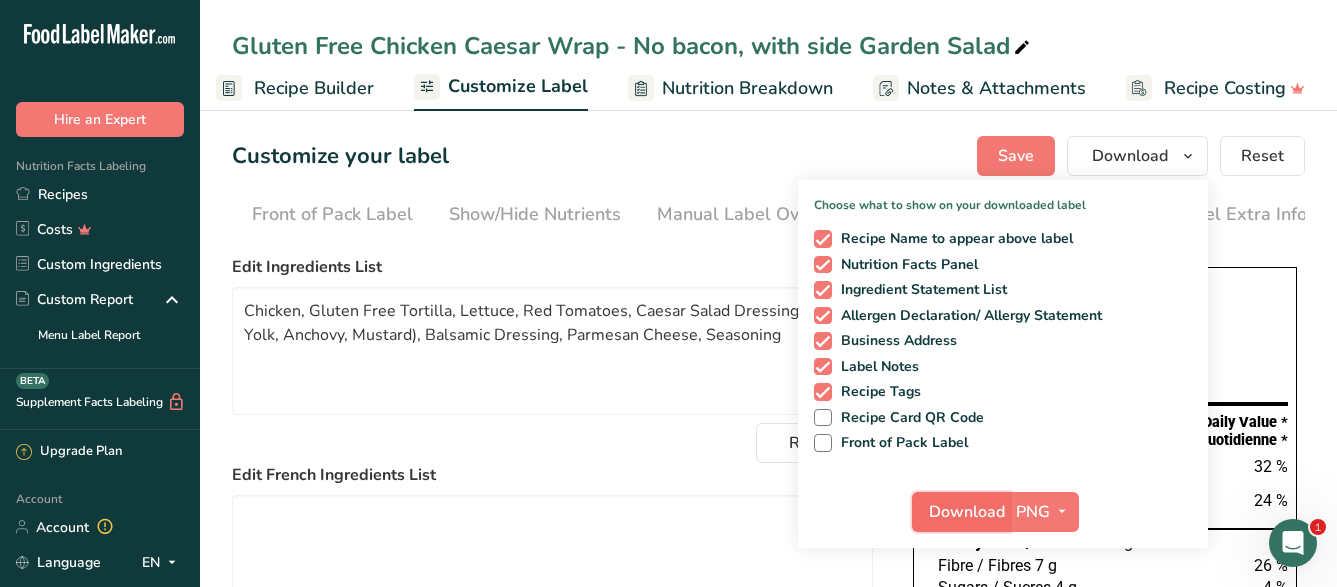 click on "Download" at bounding box center [967, 512] 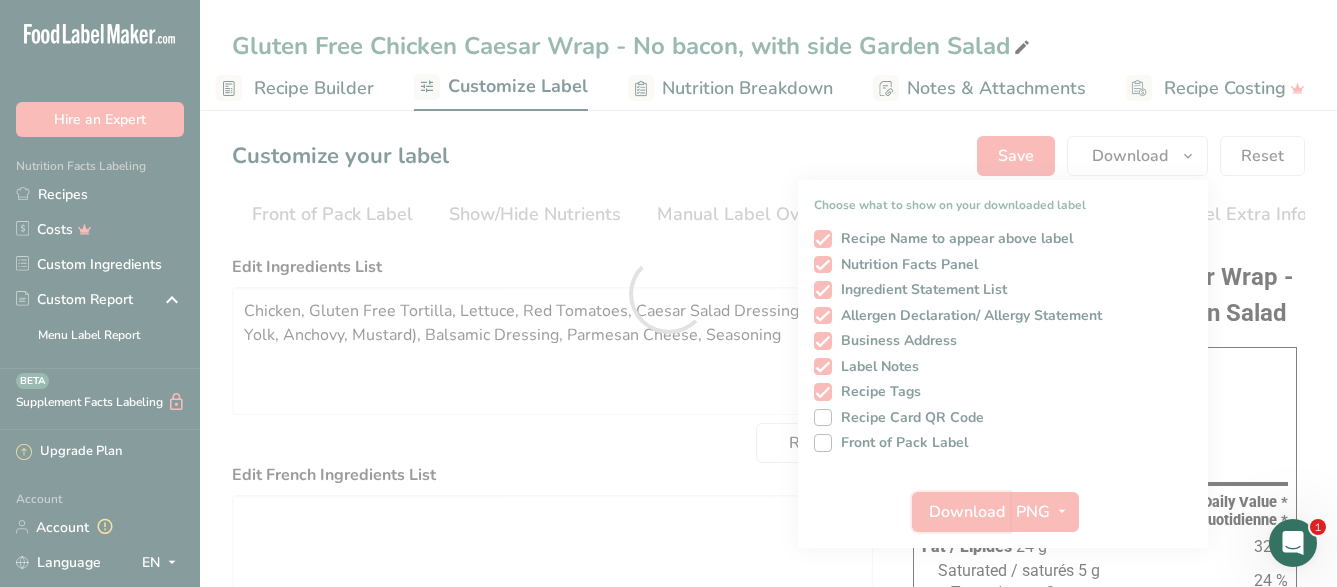 scroll, scrollTop: 0, scrollLeft: 0, axis: both 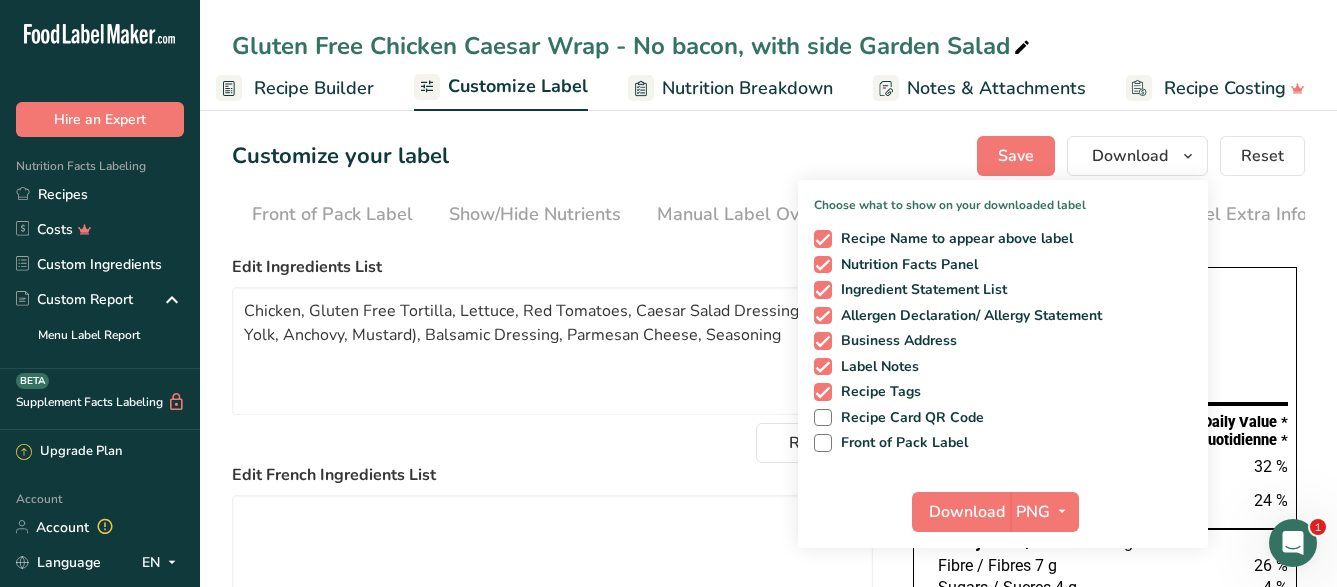 click at bounding box center [1022, 48] 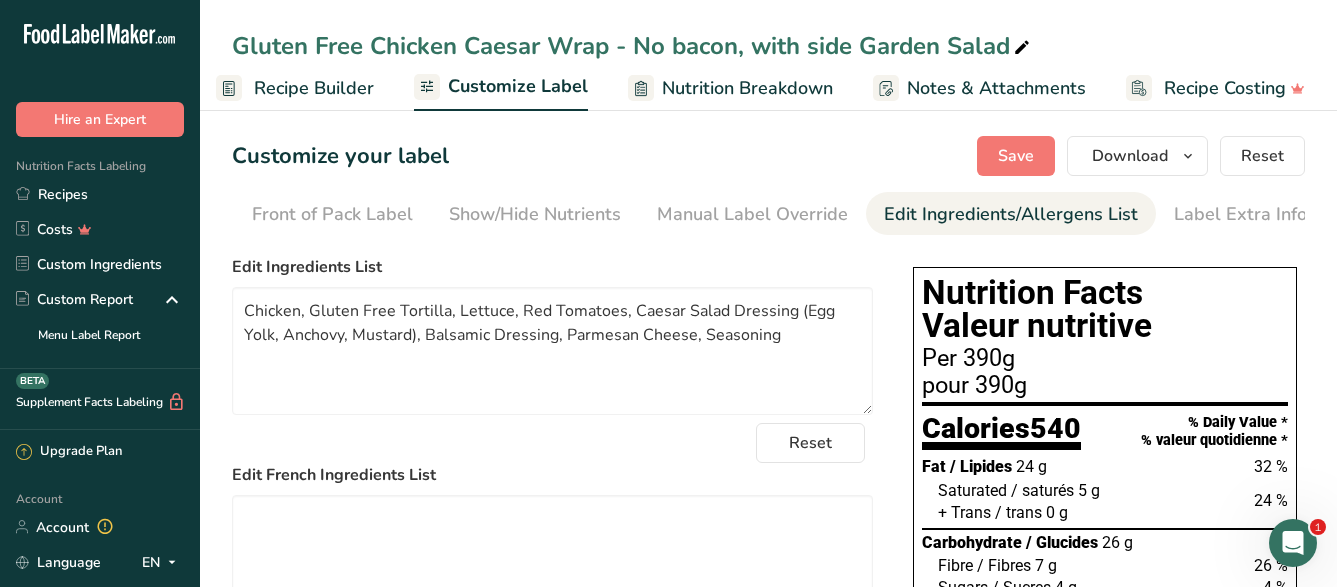 click at bounding box center (1022, 48) 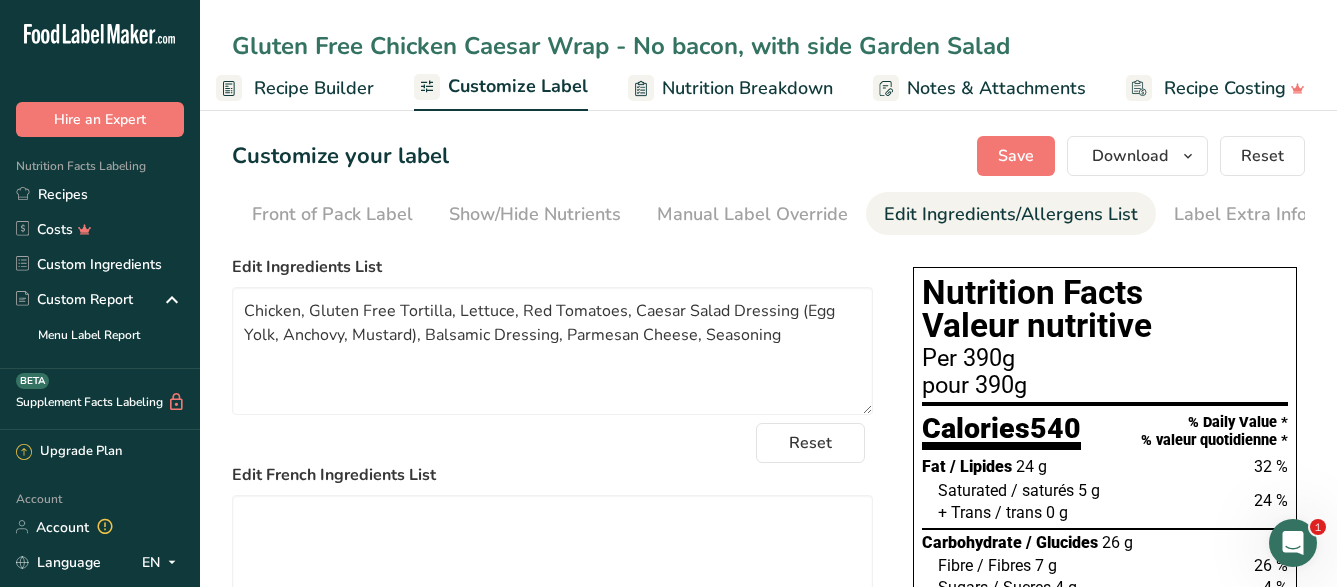 drag, startPoint x: 1022, startPoint y: 43, endPoint x: 228, endPoint y: 42, distance: 794.0006 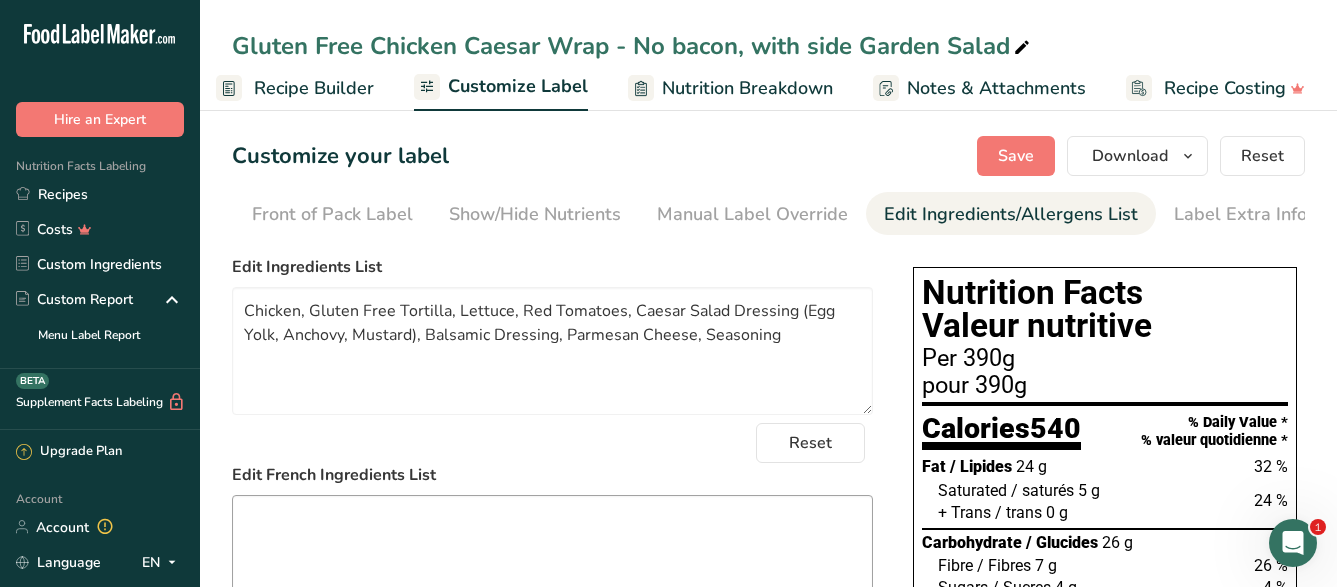 scroll, scrollTop: 306, scrollLeft: 0, axis: vertical 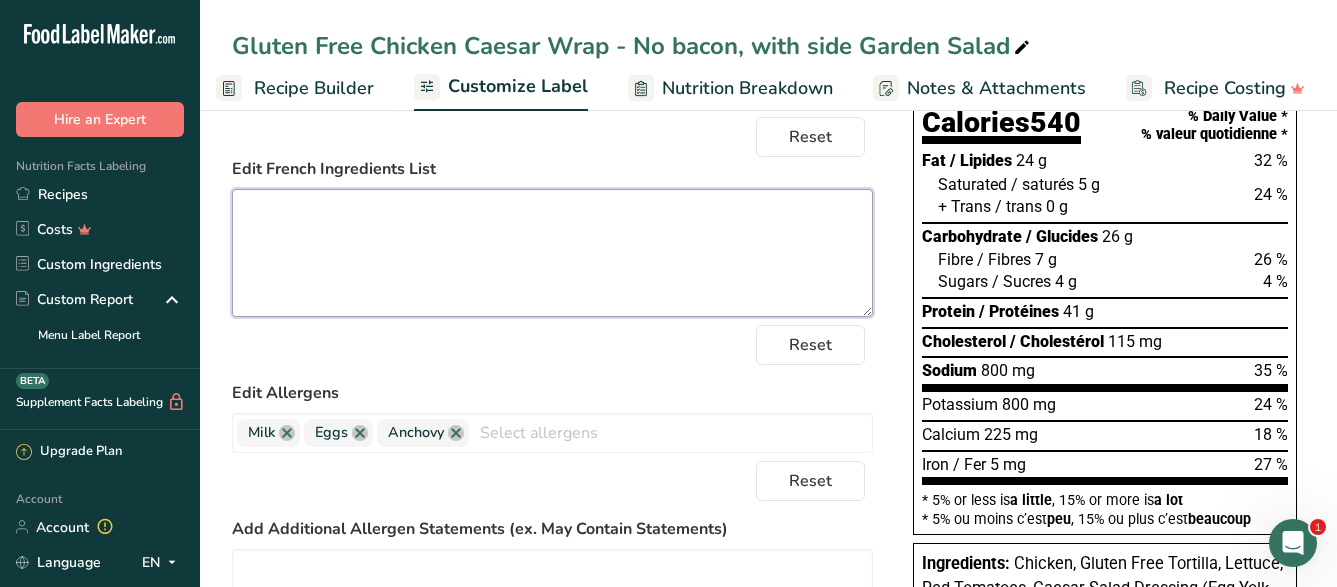 click at bounding box center (552, 253) 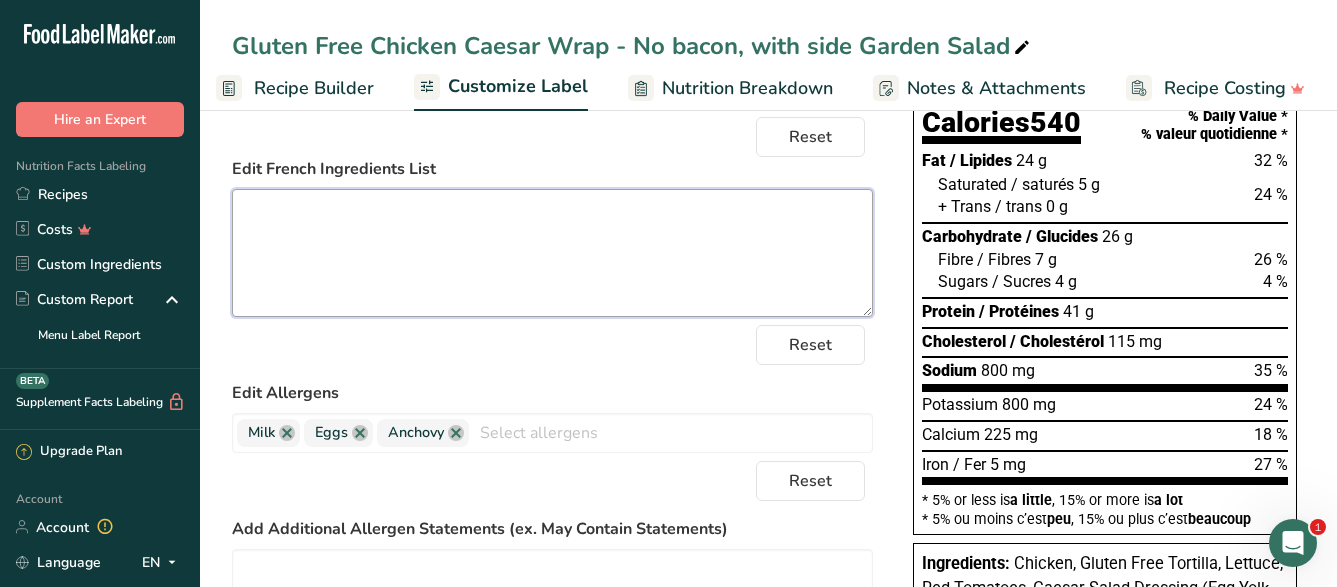 scroll, scrollTop: 0, scrollLeft: 0, axis: both 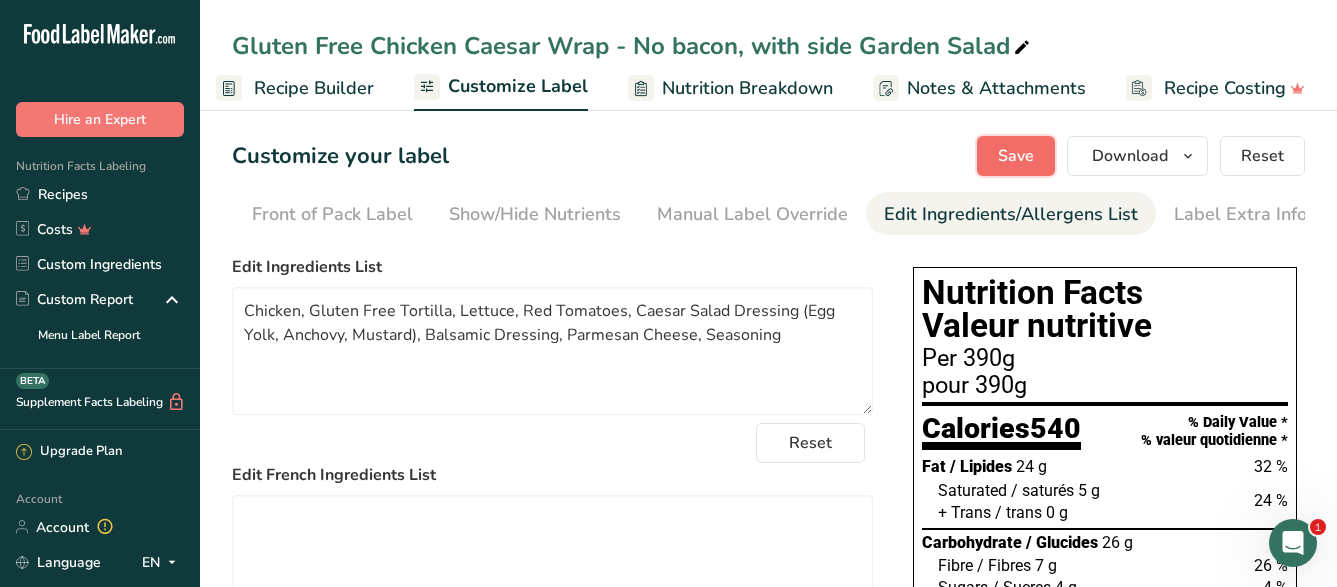 click on "Save" at bounding box center (1016, 156) 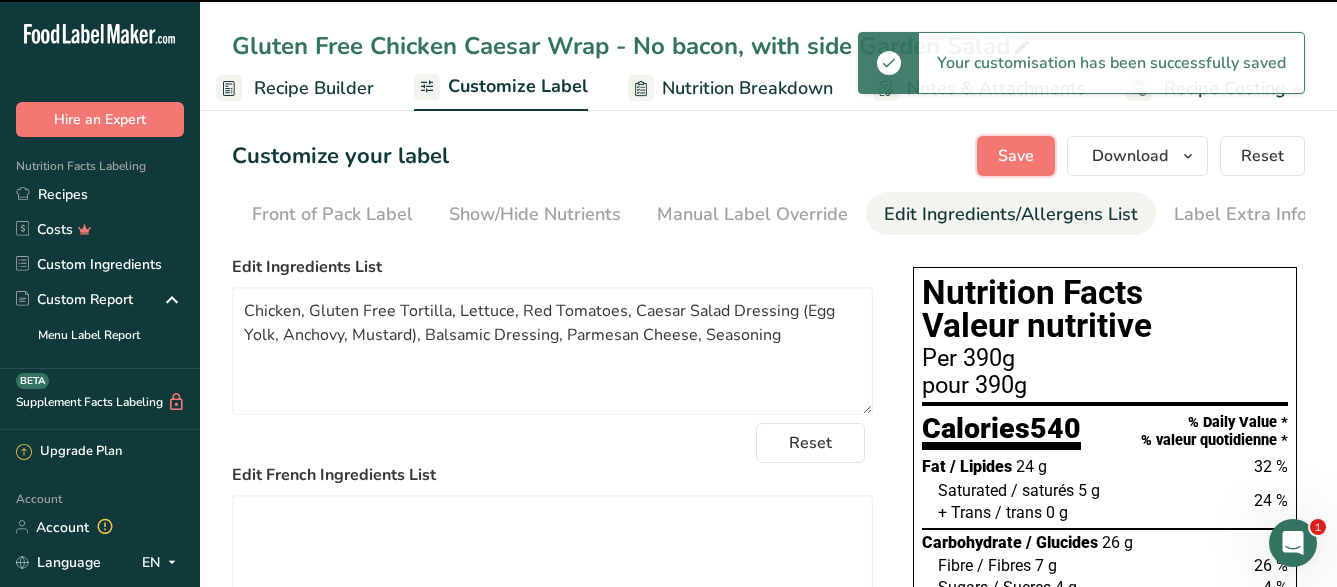 type 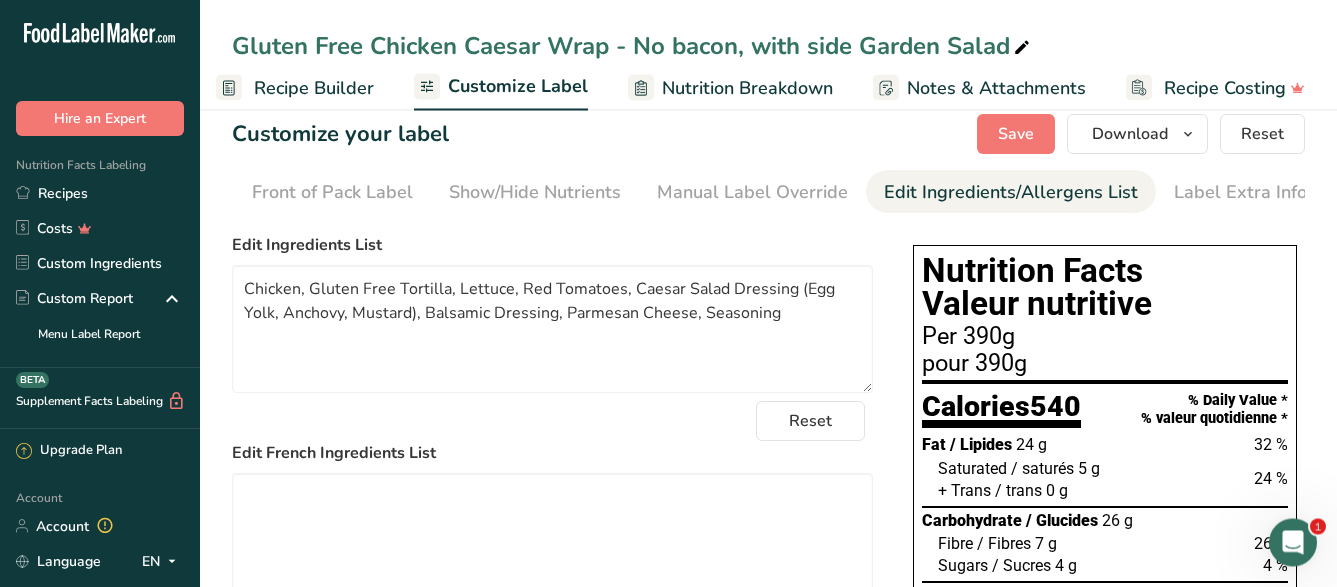 scroll, scrollTop: 0, scrollLeft: 0, axis: both 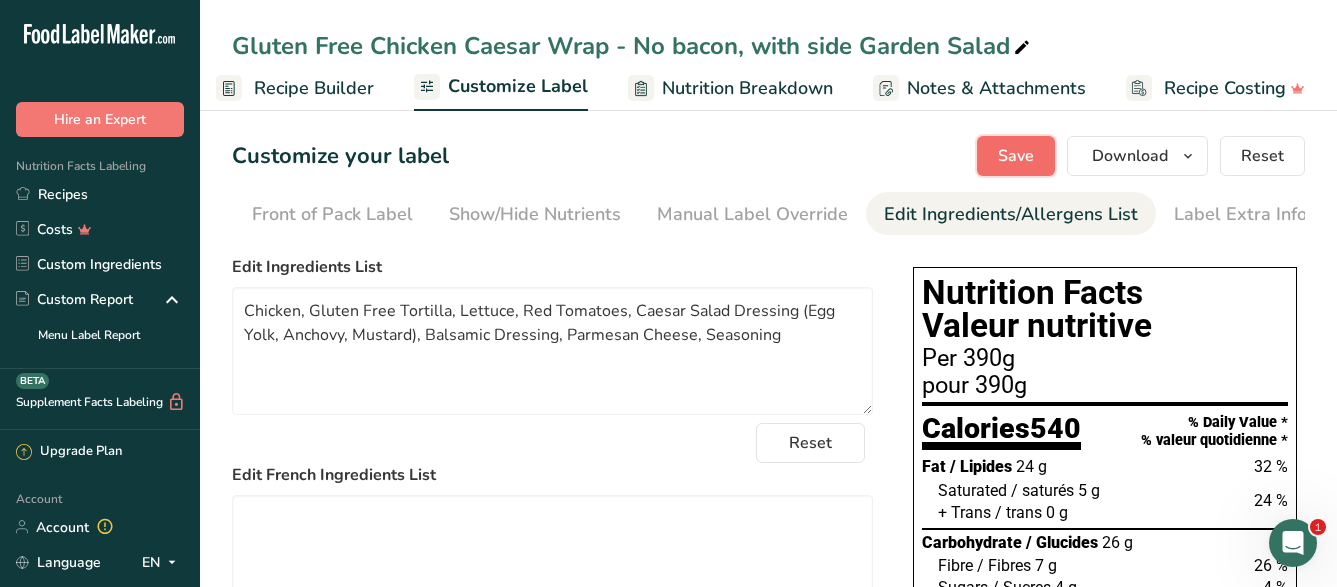 click on "Save" at bounding box center (1016, 156) 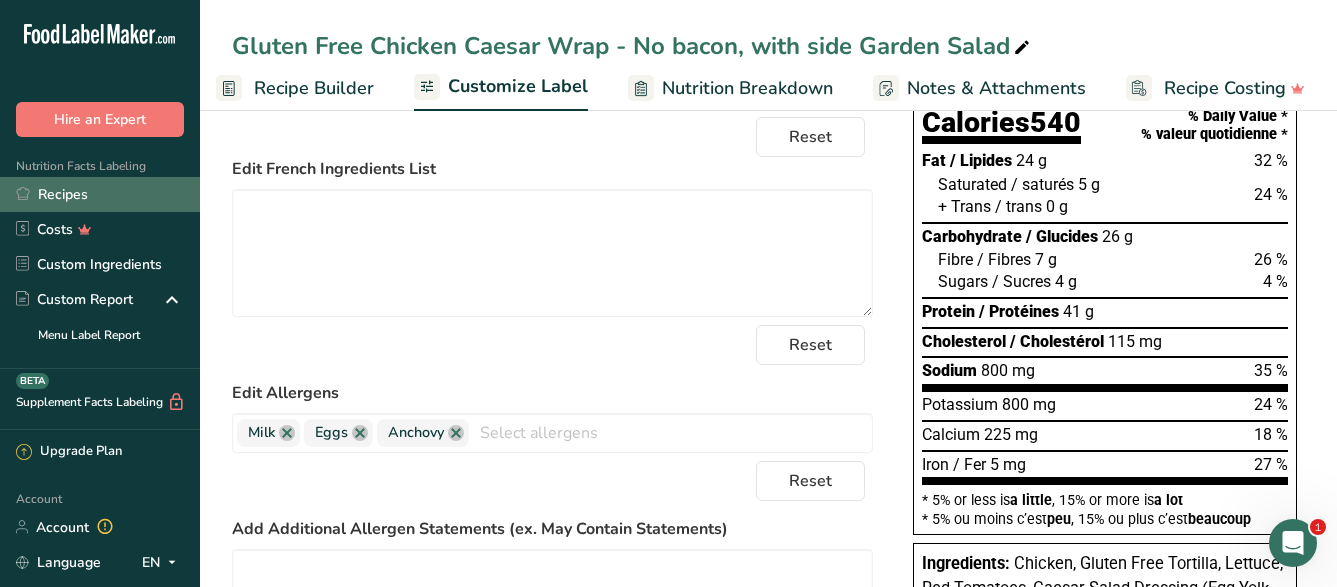 scroll, scrollTop: 0, scrollLeft: 0, axis: both 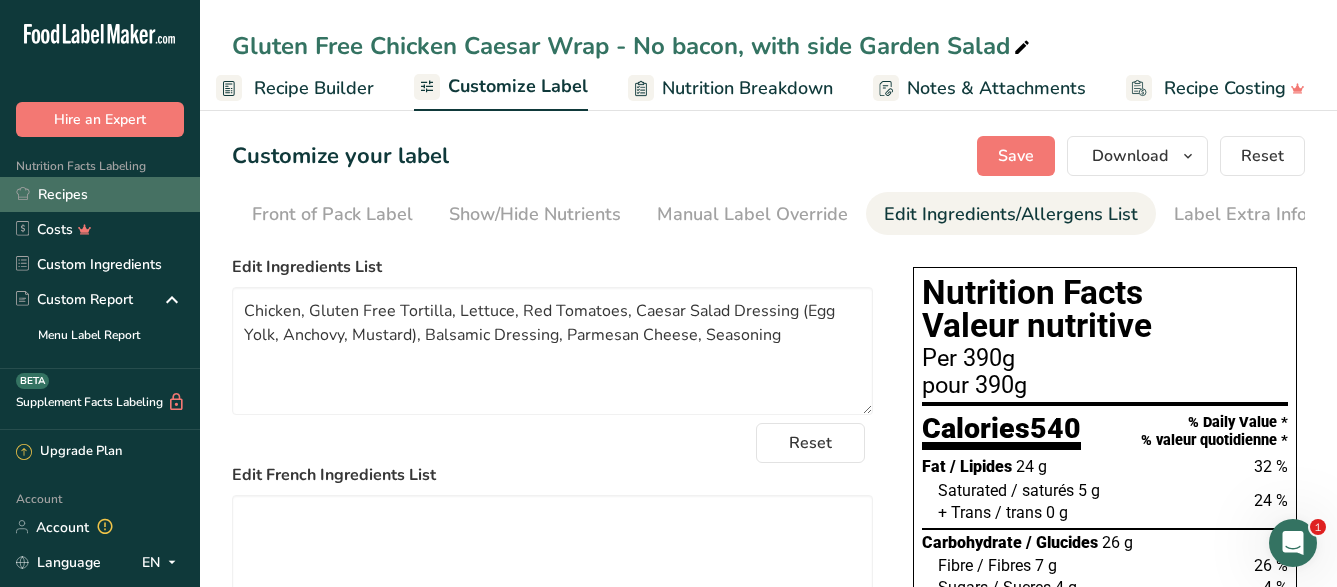 click on "Recipes" at bounding box center (100, 194) 